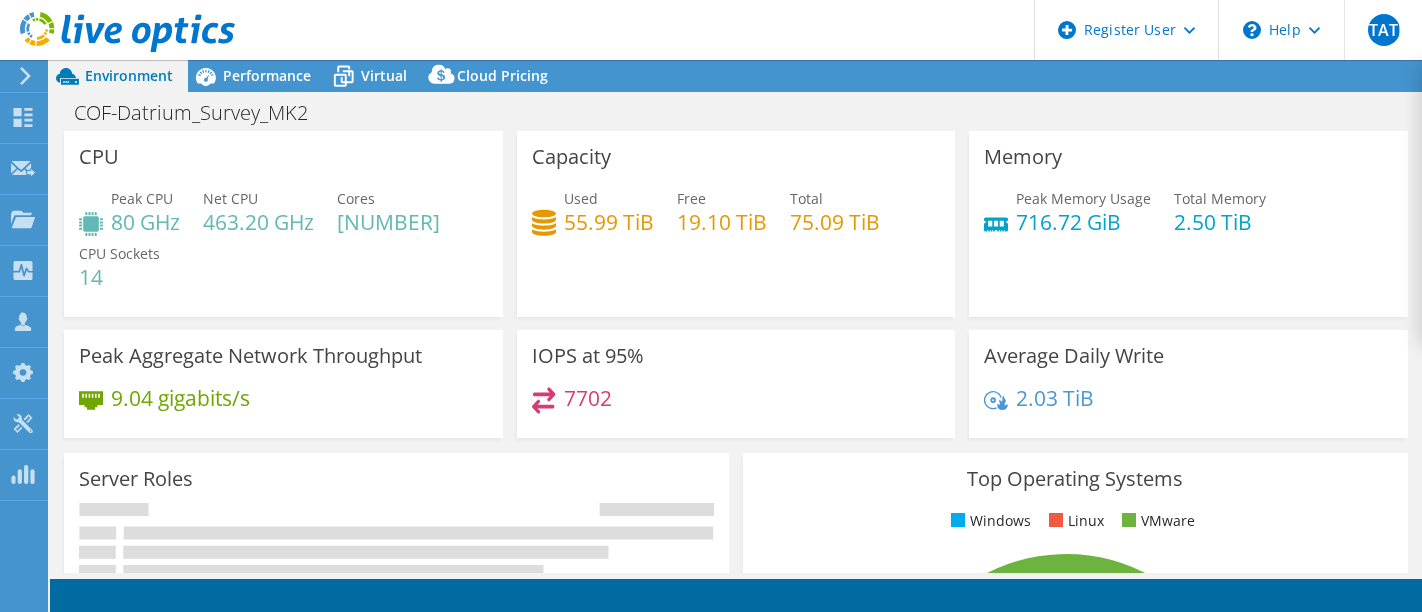select on "USD" 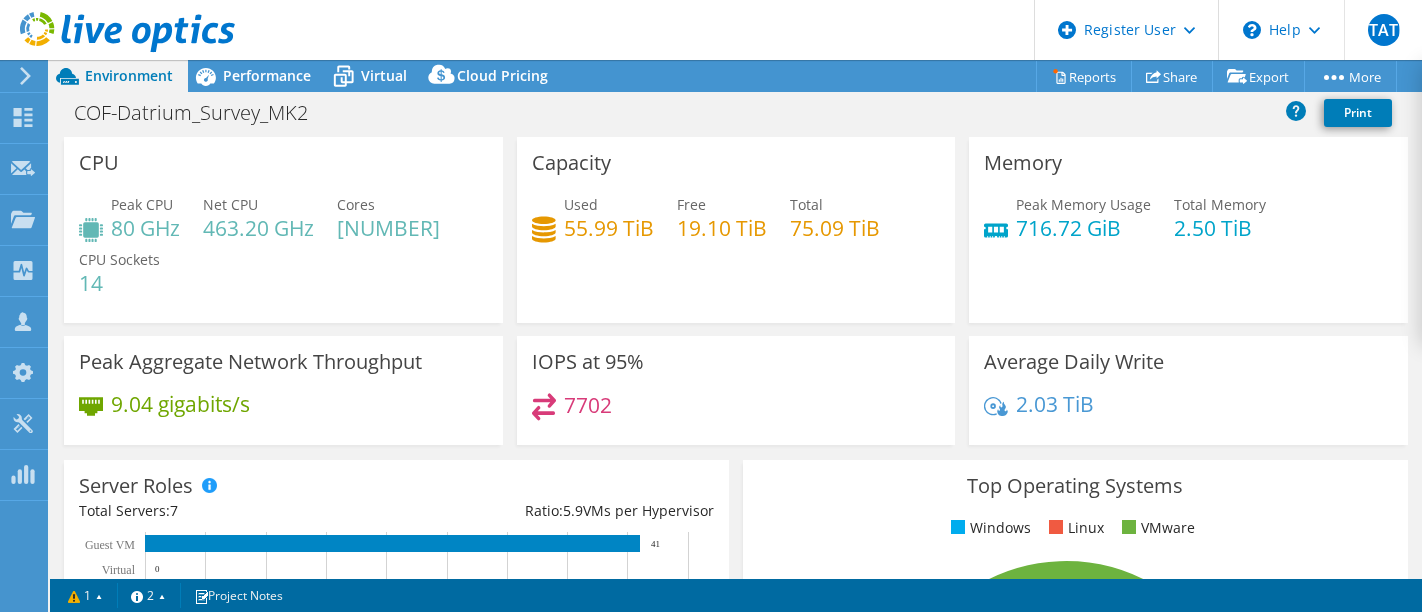 scroll, scrollTop: 0, scrollLeft: 0, axis: both 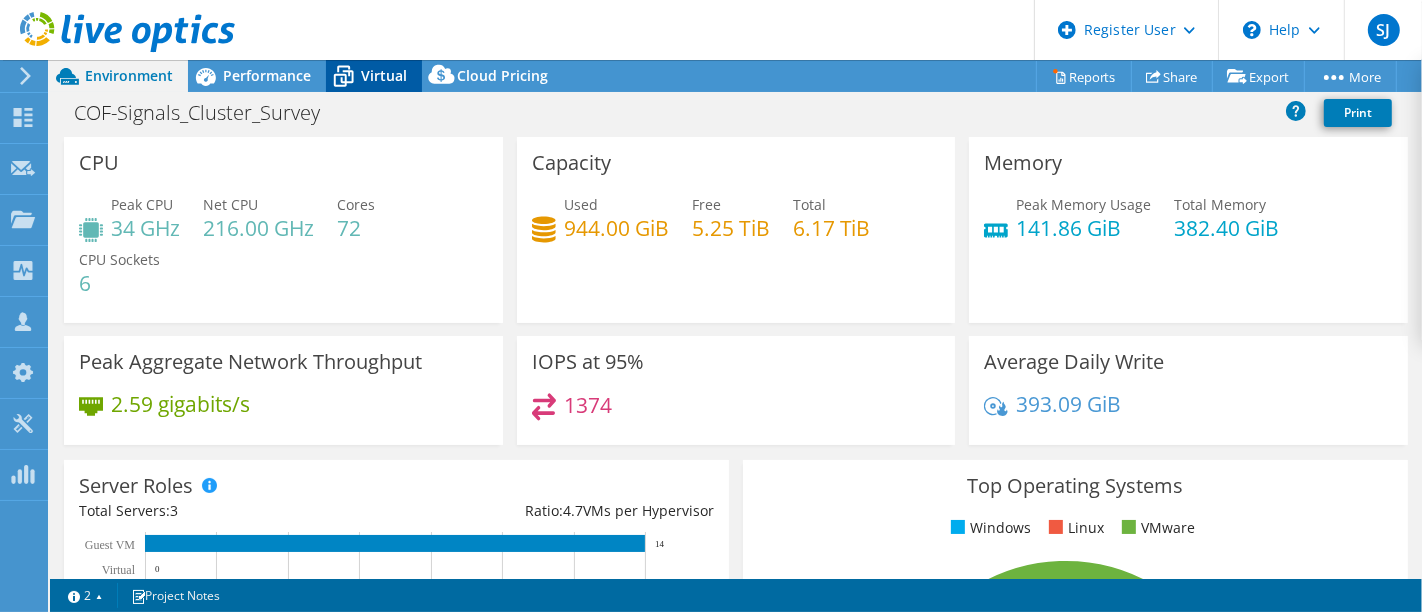 click 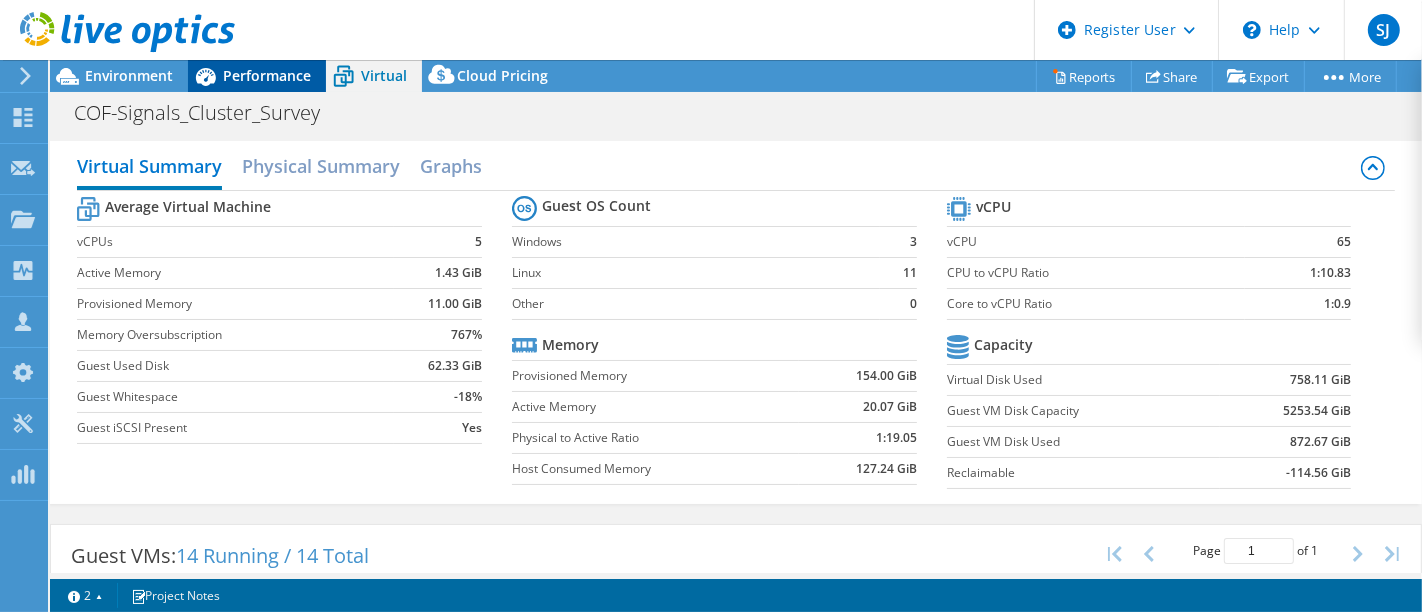 click on "Performance" at bounding box center (257, 76) 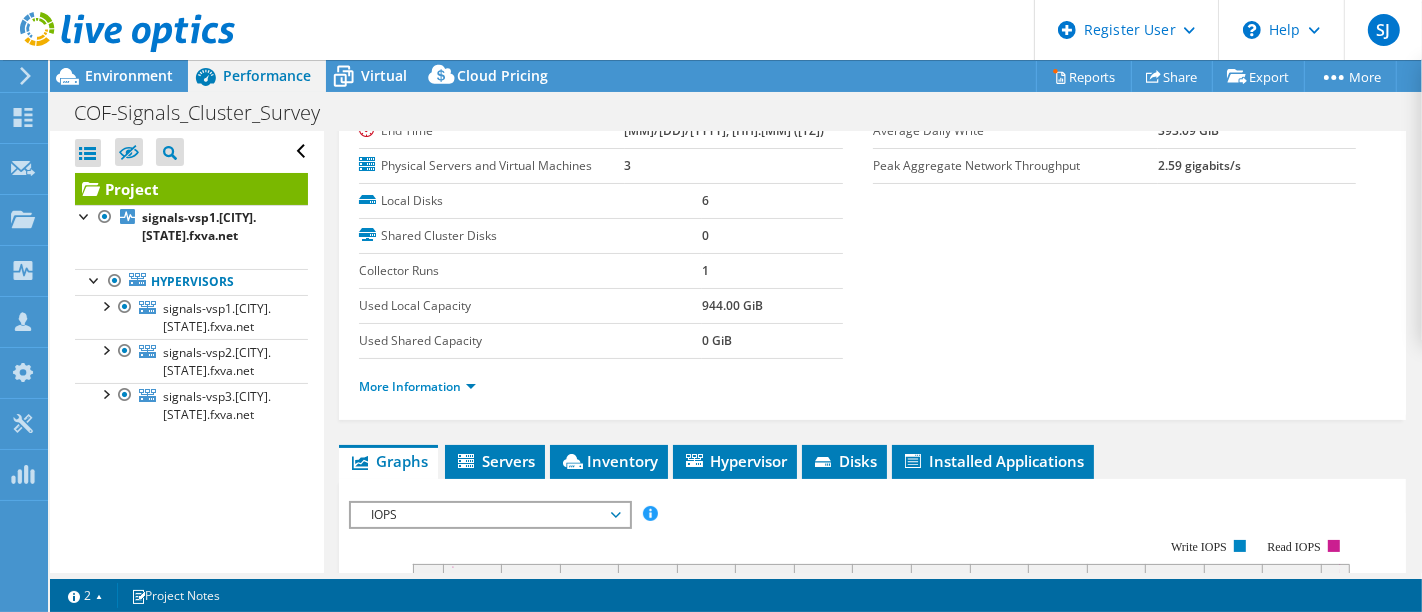 scroll, scrollTop: 224, scrollLeft: 0, axis: vertical 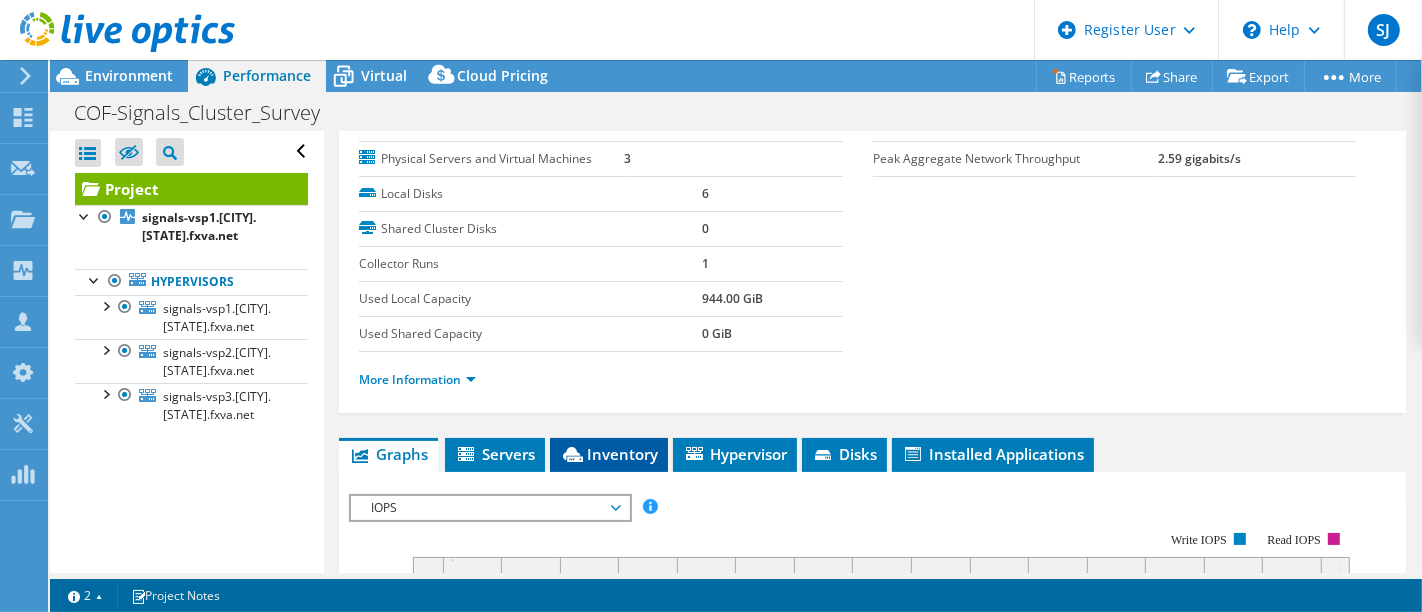 click on "Inventory" at bounding box center (609, 454) 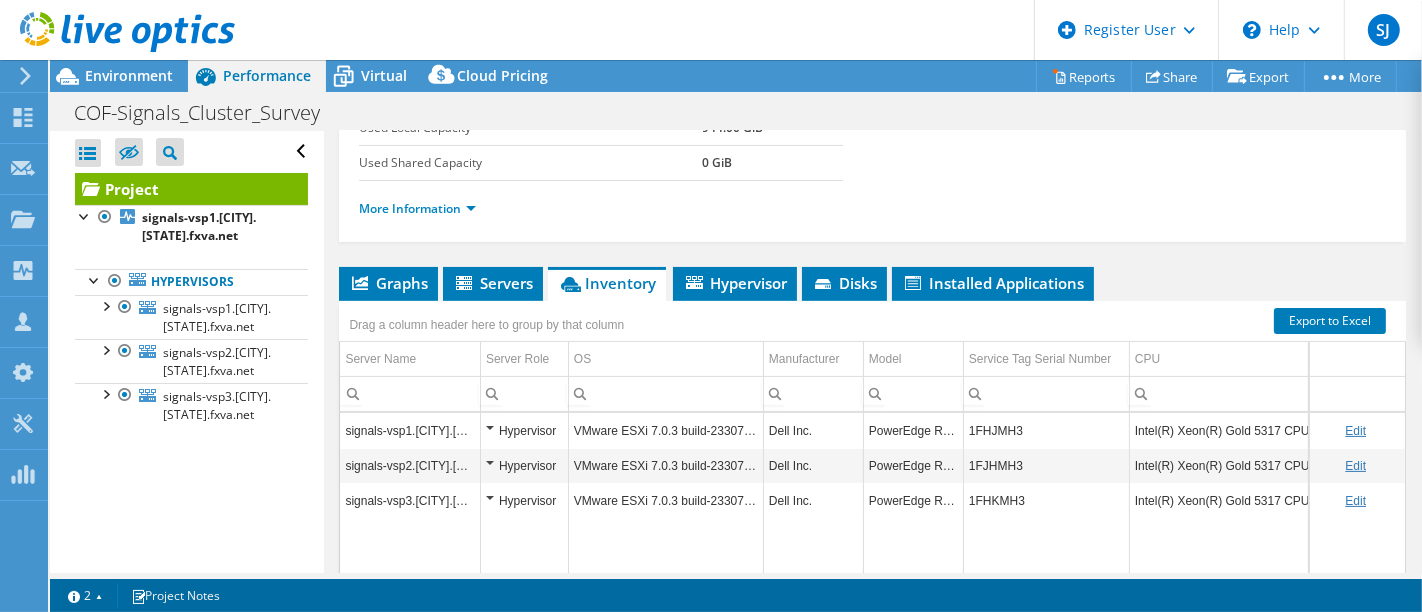 scroll, scrollTop: 492, scrollLeft: 0, axis: vertical 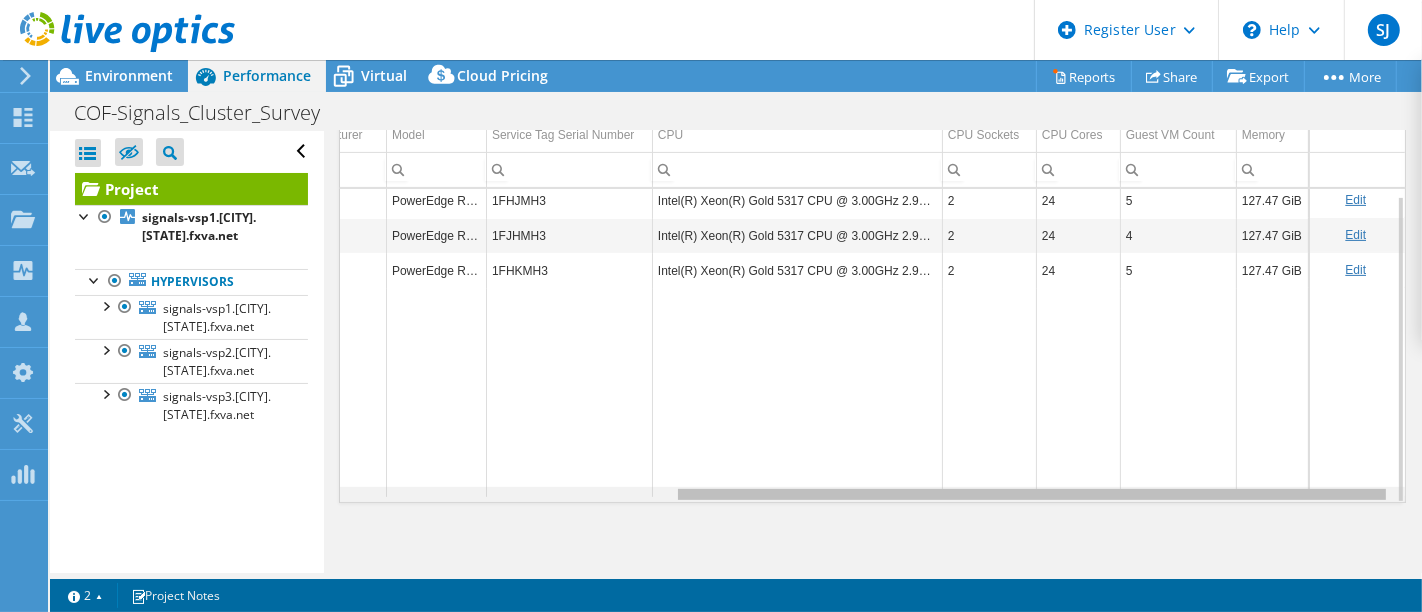 drag, startPoint x: 566, startPoint y: 492, endPoint x: 922, endPoint y: 477, distance: 356.31586 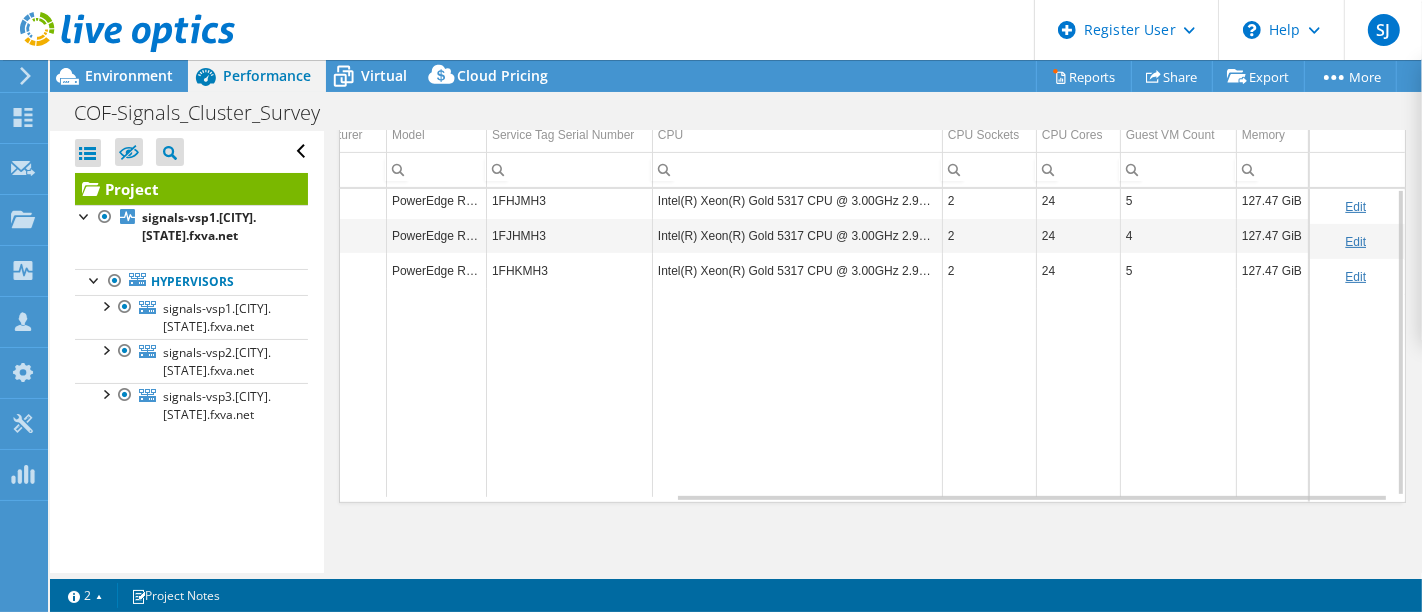 scroll, scrollTop: 0, scrollLeft: 494, axis: horizontal 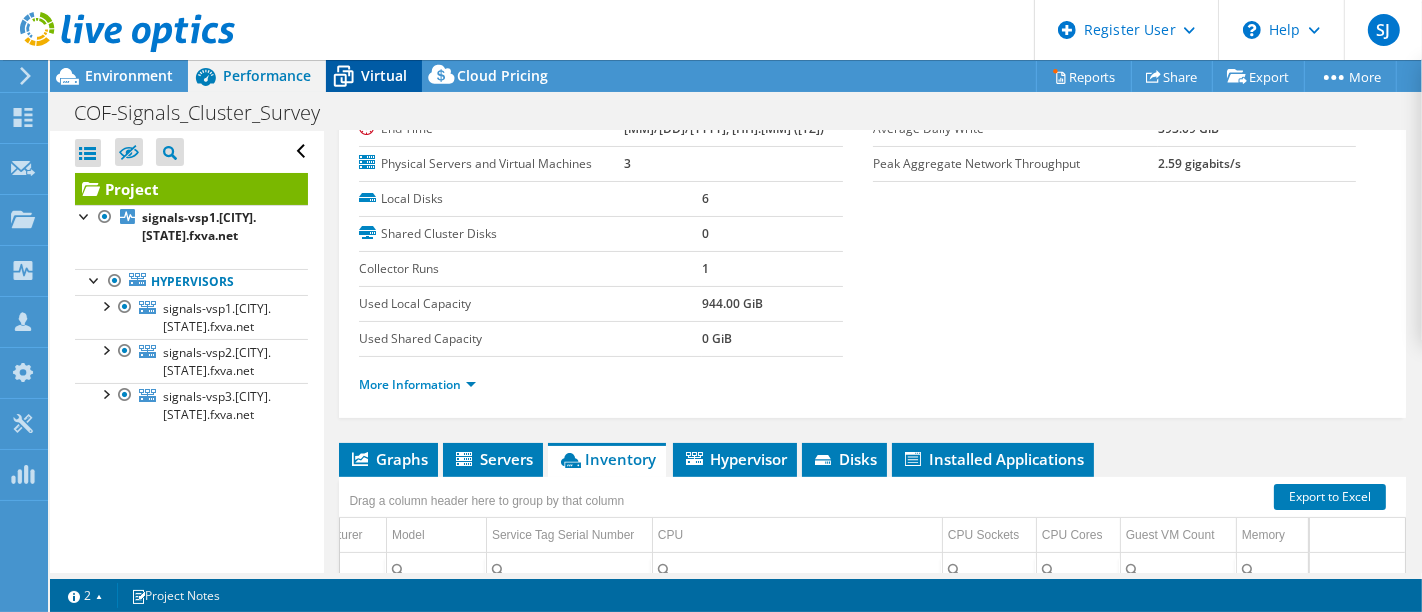 click 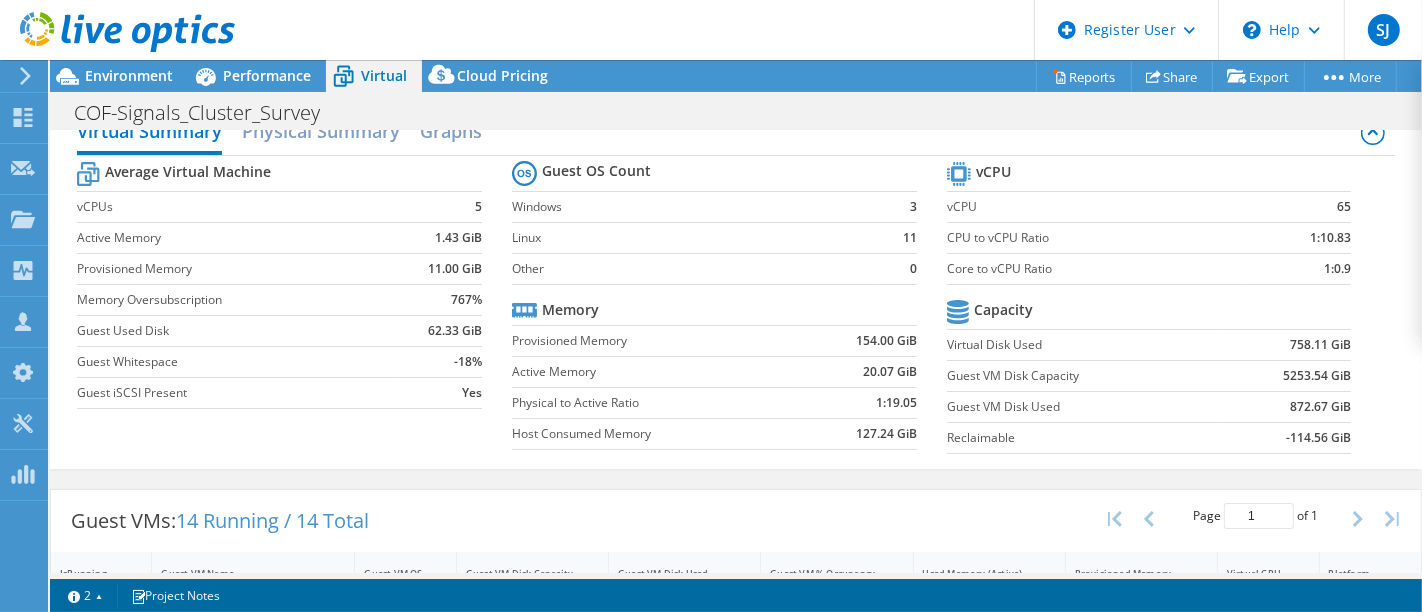 scroll, scrollTop: 37, scrollLeft: 0, axis: vertical 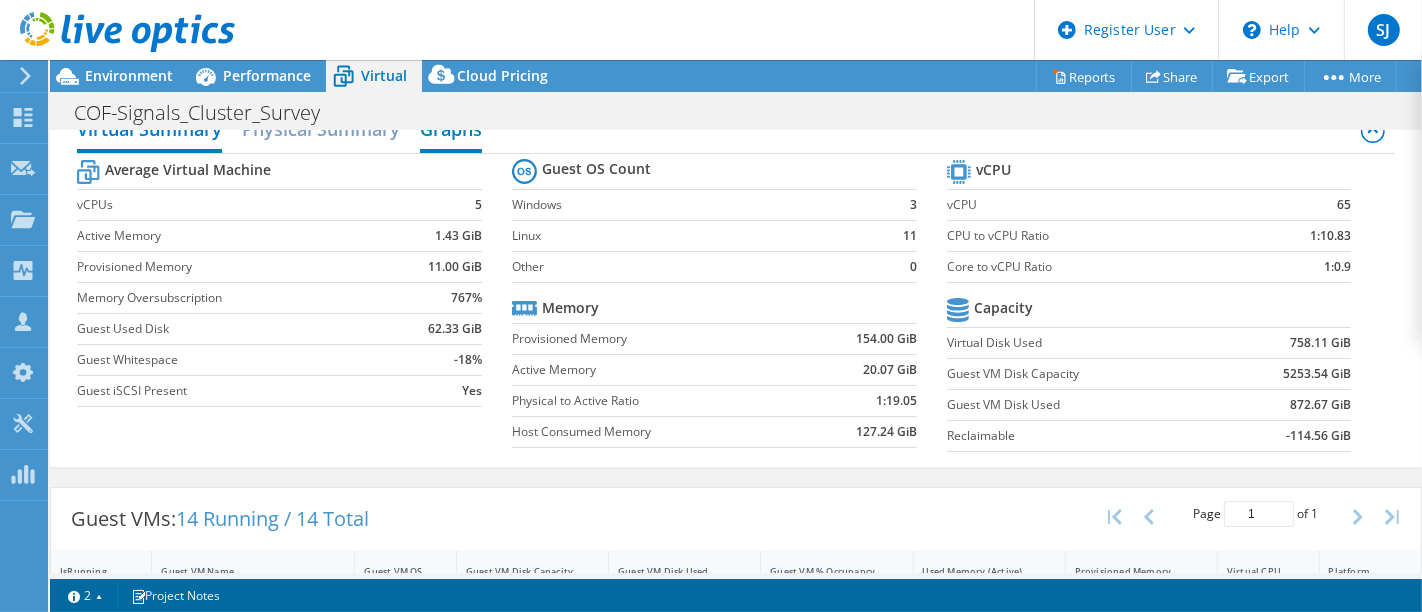 click on "Graphs" at bounding box center [451, 131] 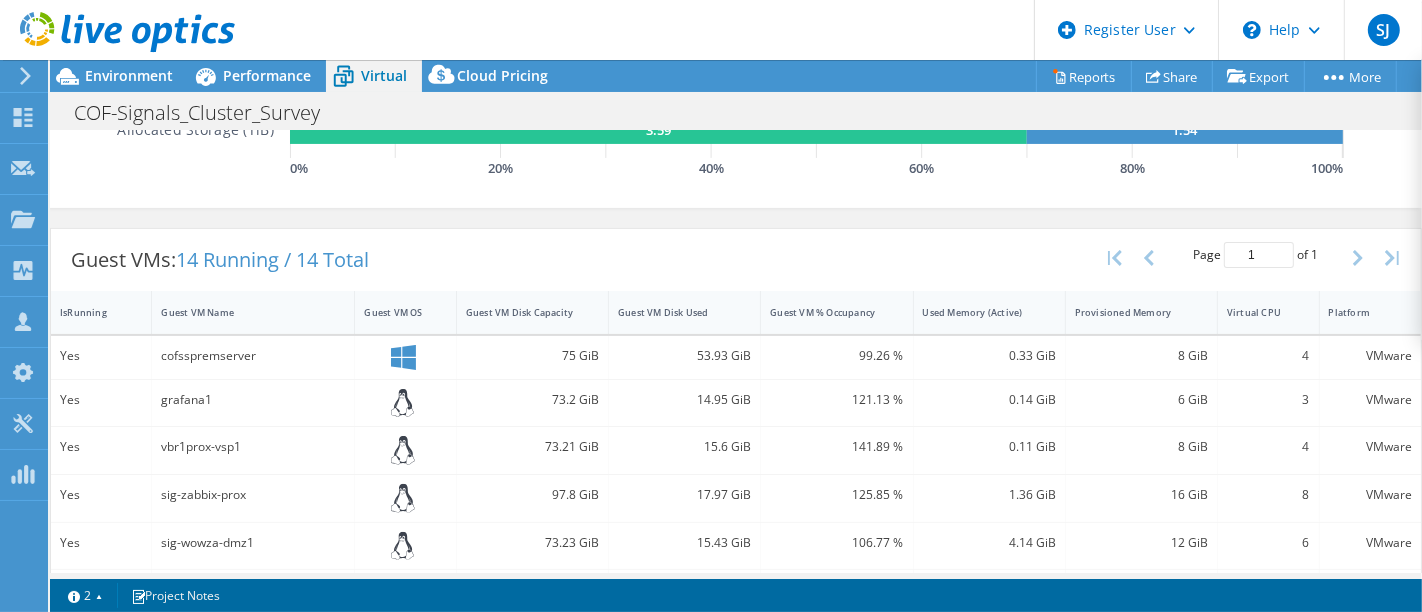 scroll, scrollTop: 452, scrollLeft: 0, axis: vertical 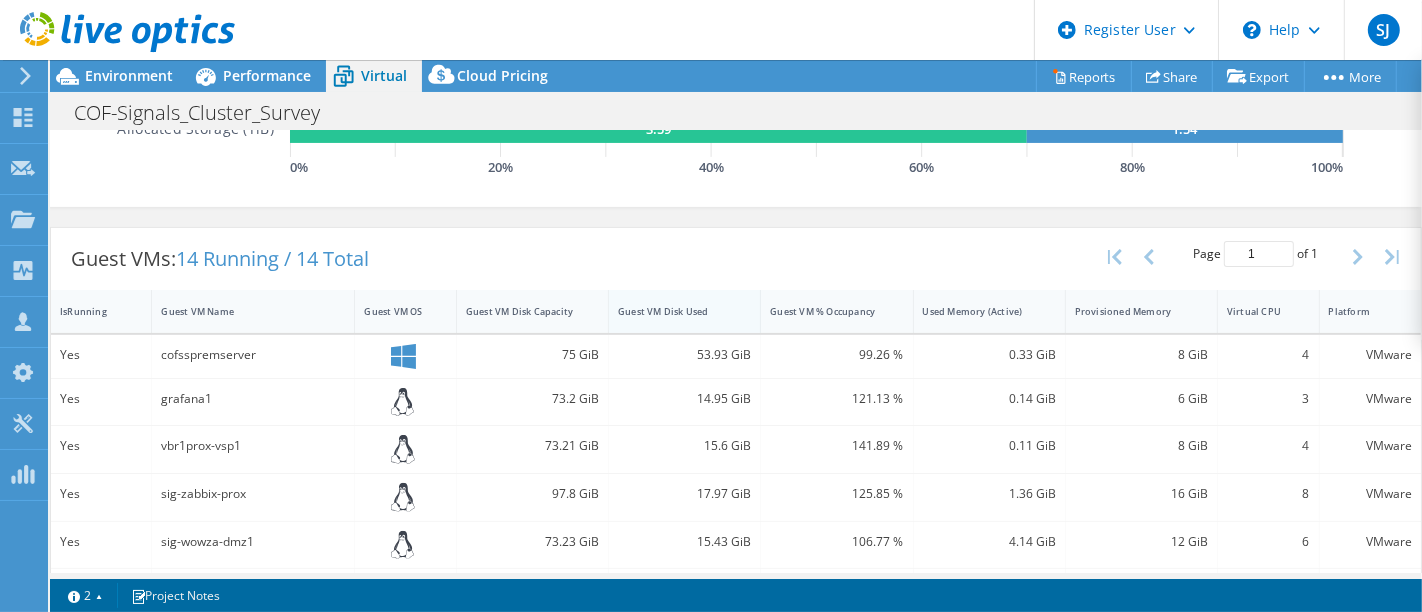 click on "Guest VM Disk Used" at bounding box center [672, 311] 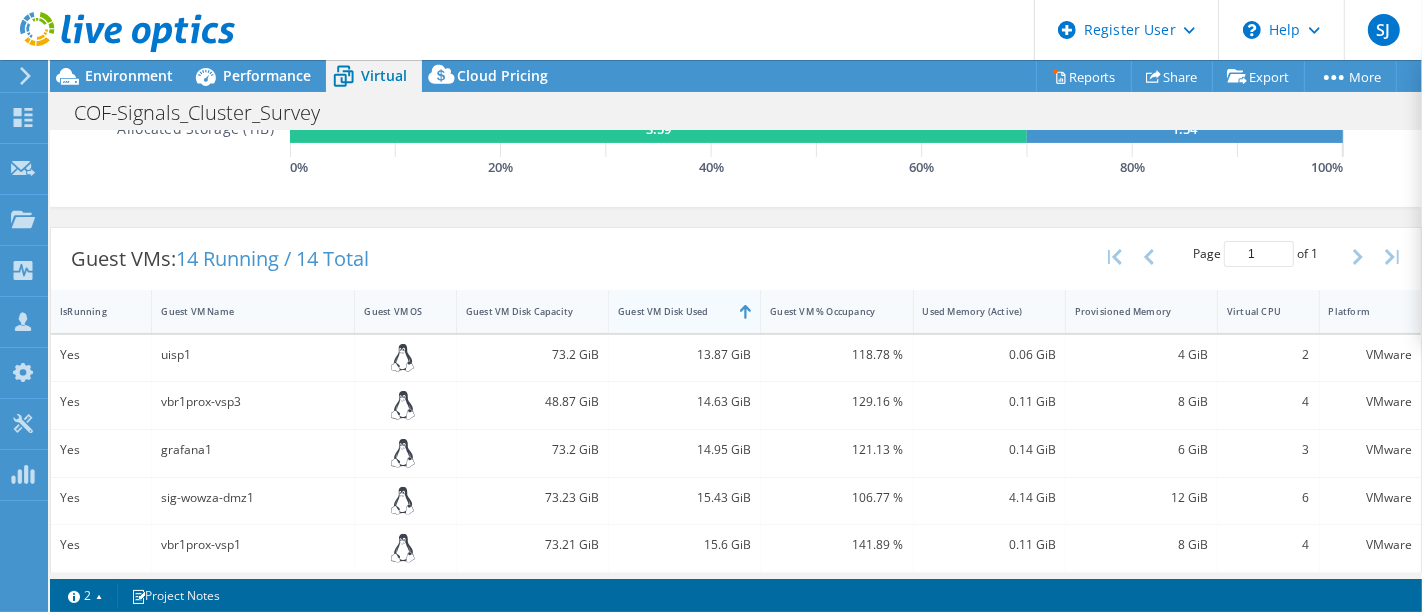 click on "Guest VM Disk Used" at bounding box center (672, 311) 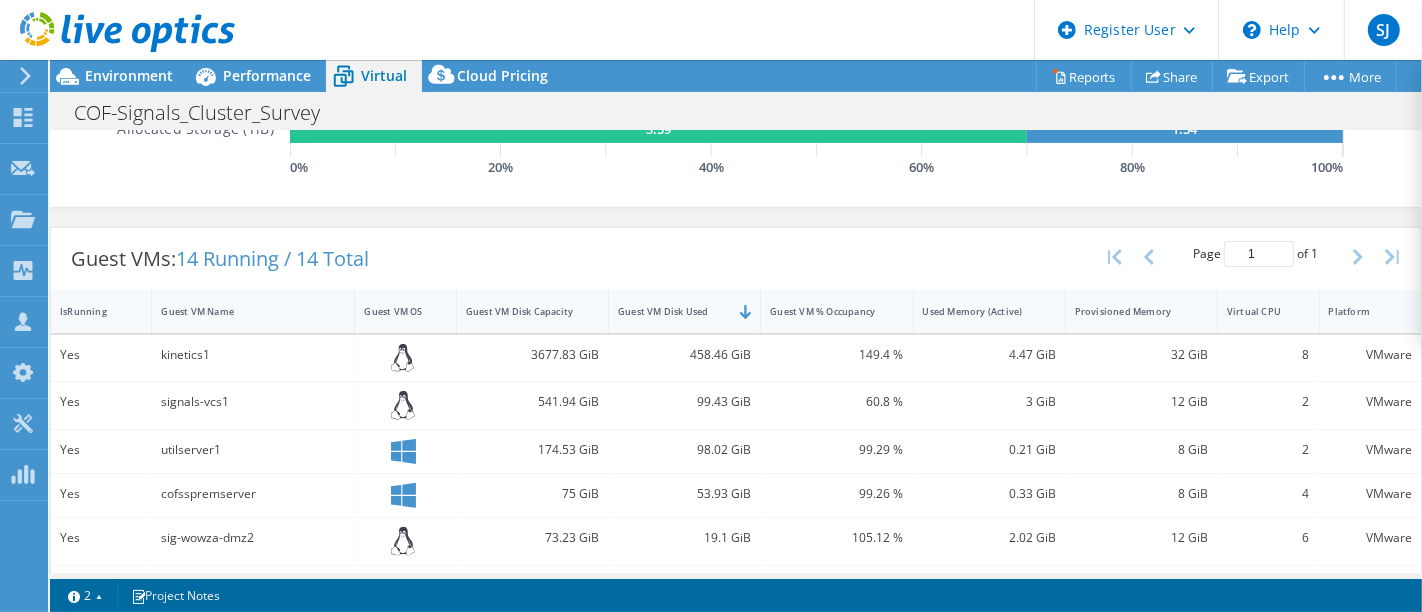 scroll, scrollTop: 674, scrollLeft: 0, axis: vertical 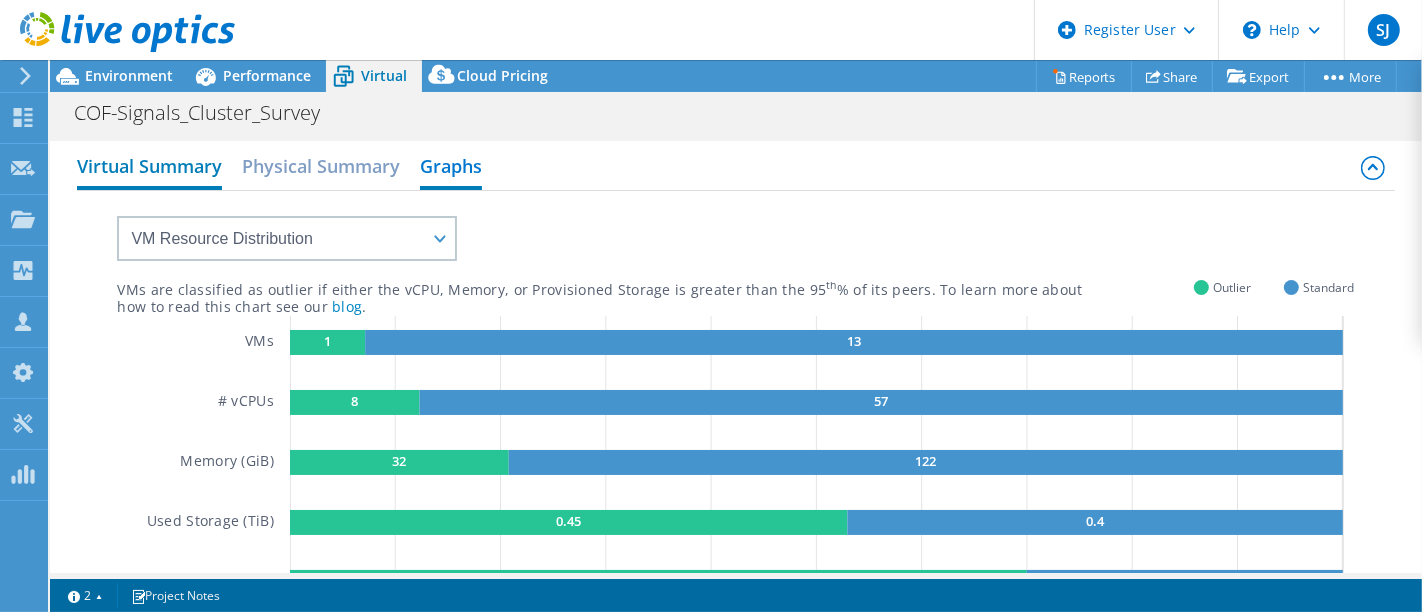 click on "Virtual Summary" at bounding box center [149, 168] 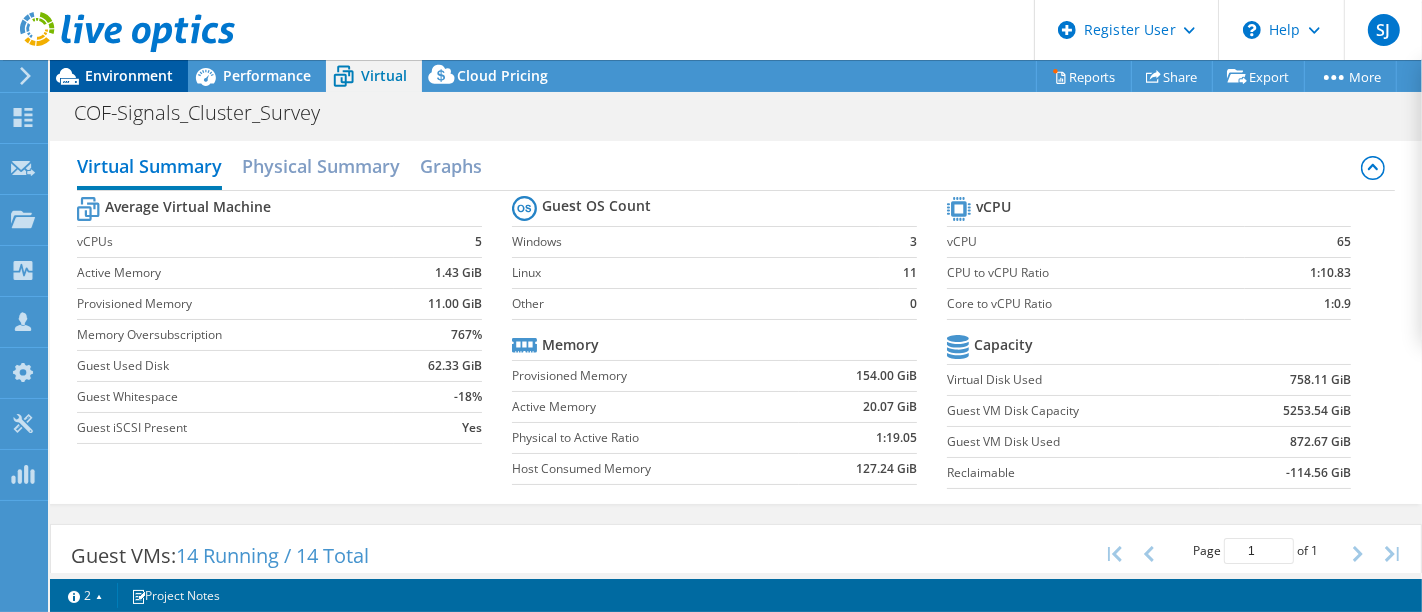 click on "SJ
Dell User
Samriddhi Jaiswal
Samriddhi.Jaiswal@dell.com
Dell
My Profile
Log Out
\n
Help
Explore Helpful Articles
Contact Support" at bounding box center [711, 306] 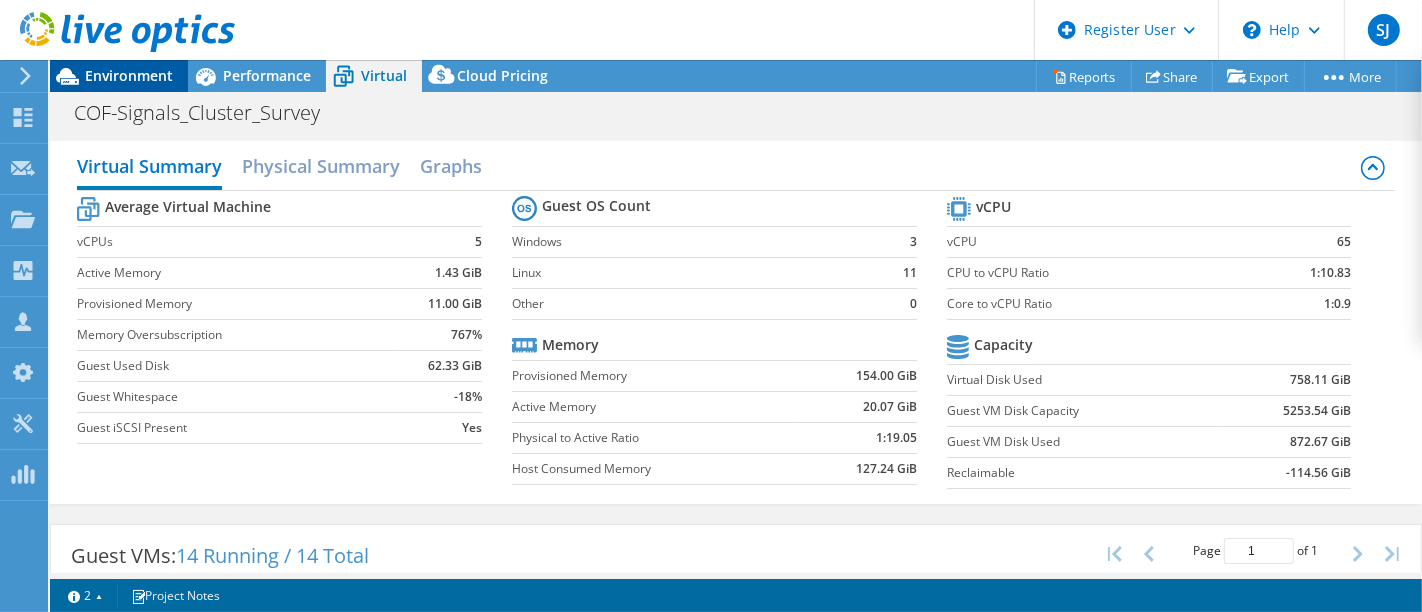 click on "Environment" at bounding box center [129, 75] 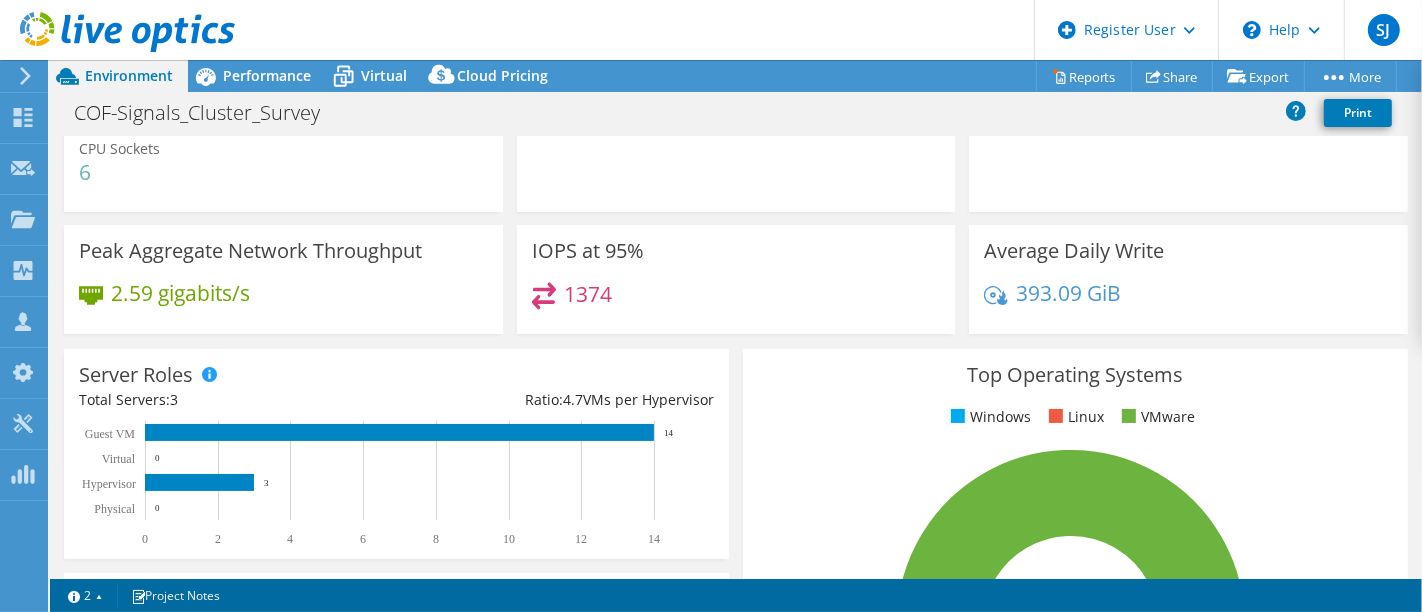 scroll, scrollTop: 0, scrollLeft: 0, axis: both 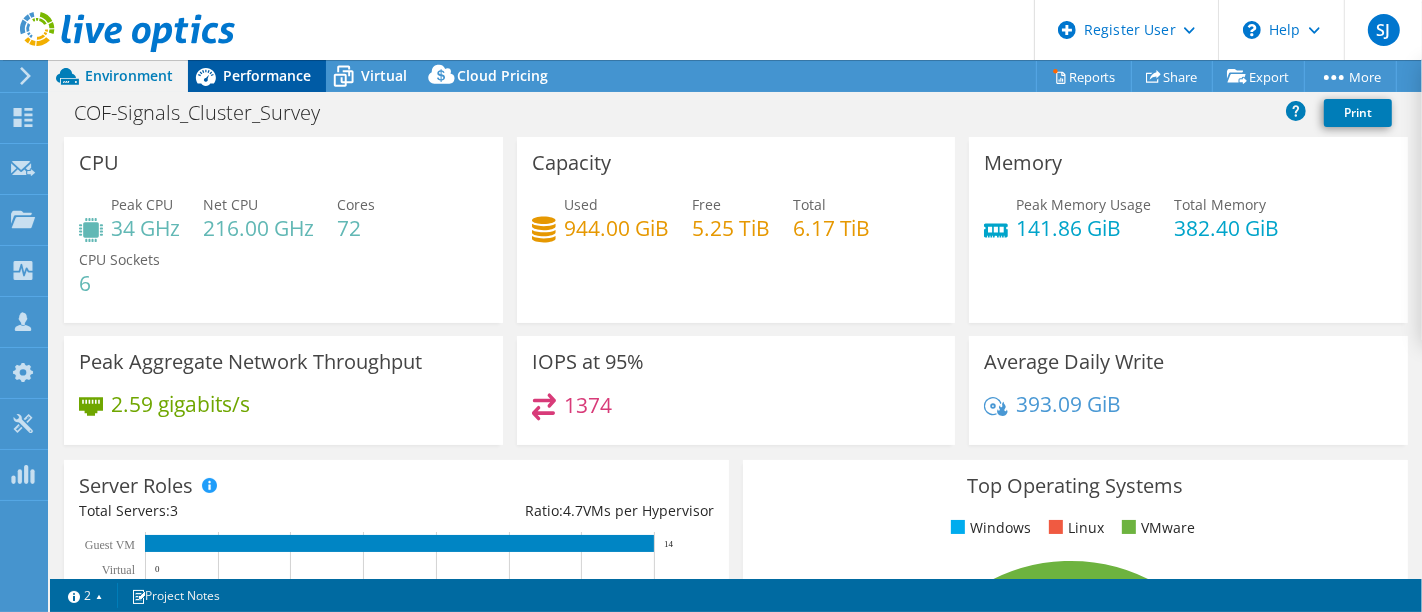 click on "Performance" at bounding box center (267, 75) 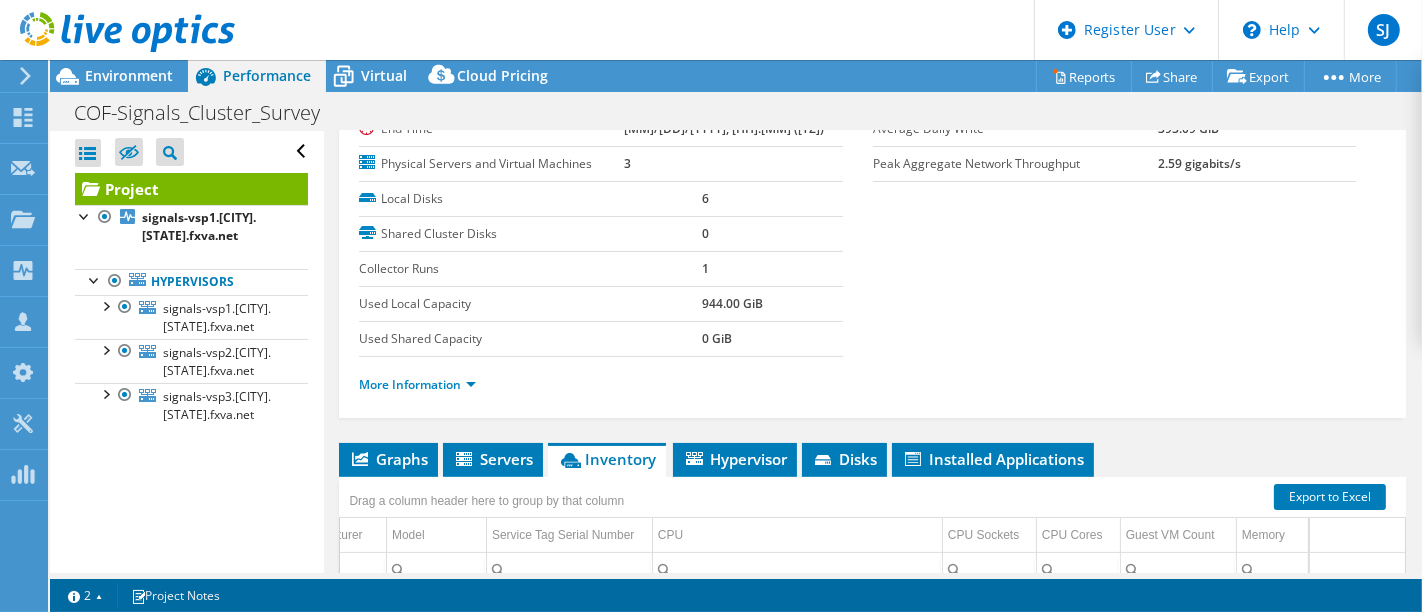 scroll, scrollTop: 0, scrollLeft: 491, axis: horizontal 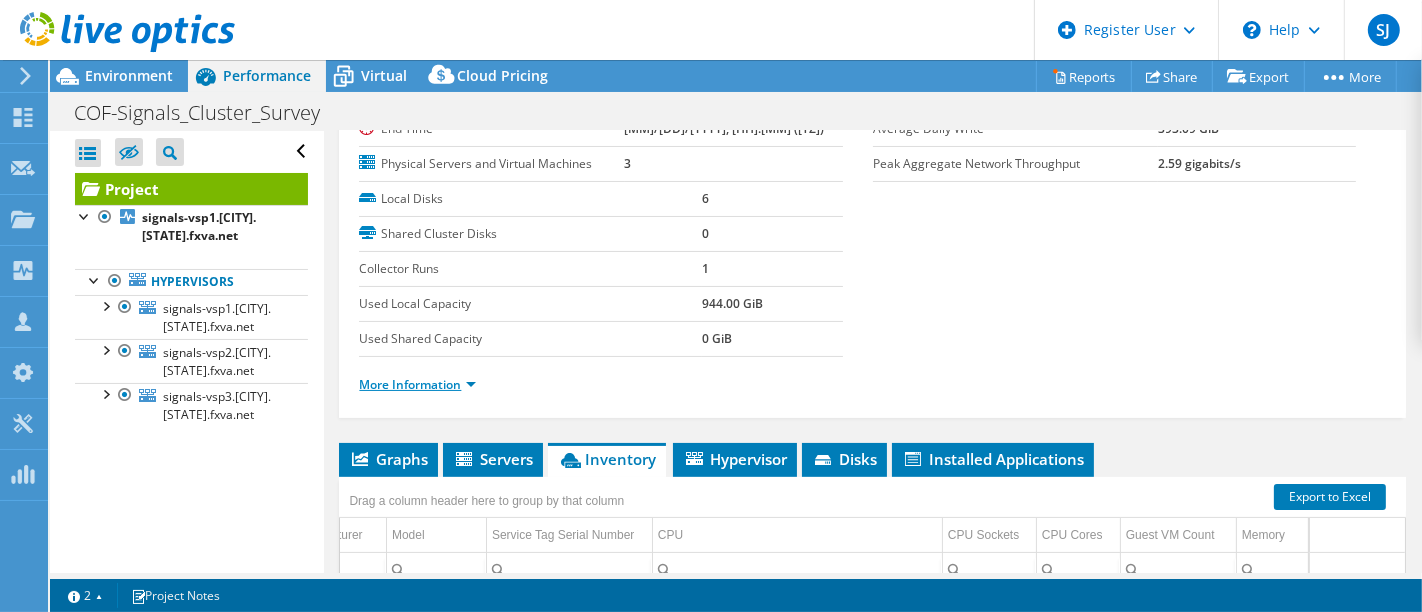click on "More Information" at bounding box center [417, 384] 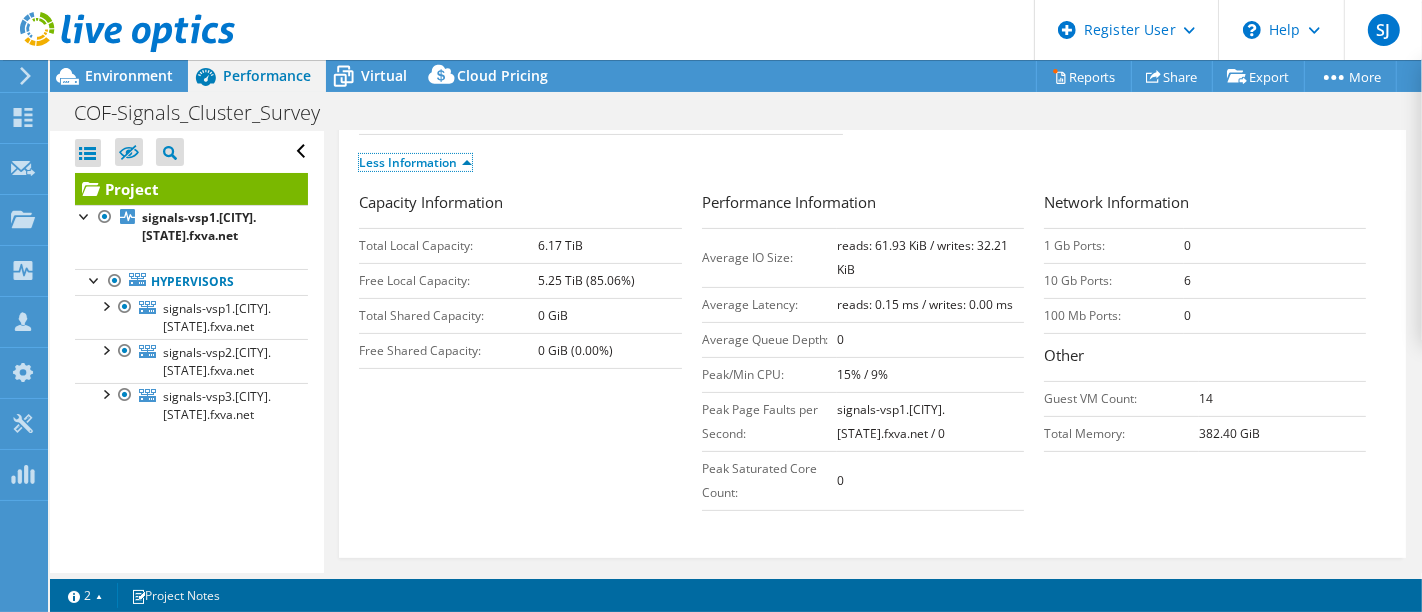 scroll, scrollTop: 108, scrollLeft: 0, axis: vertical 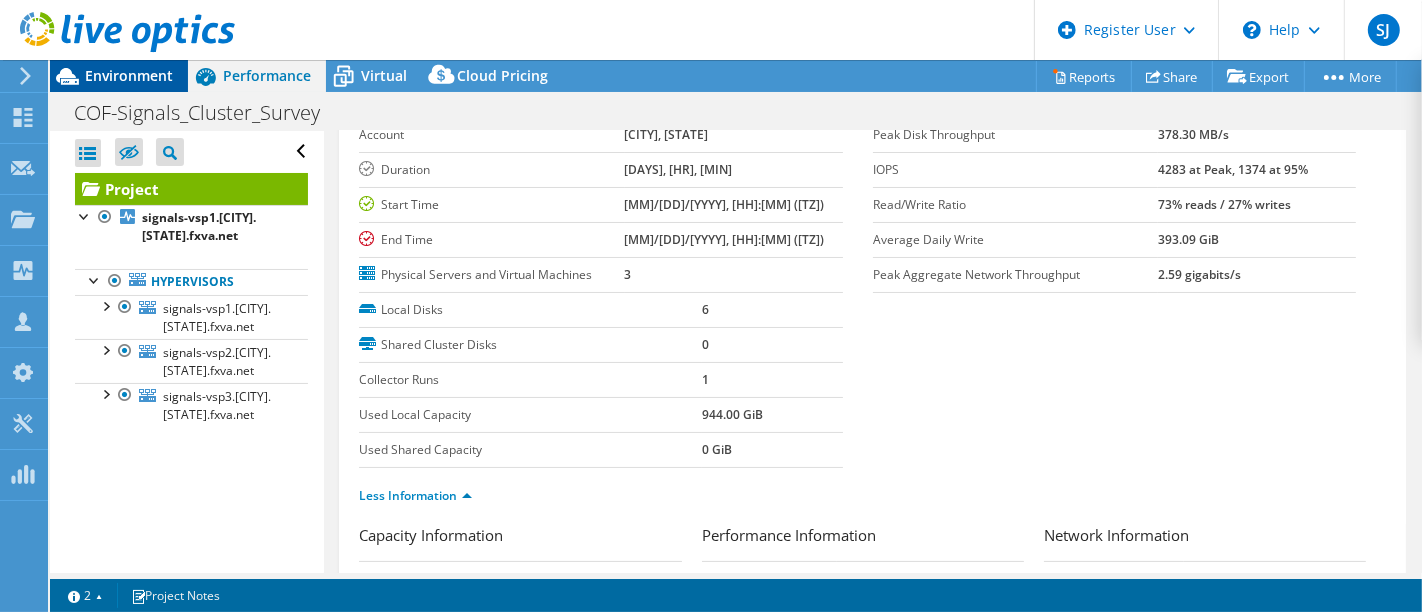 click on "Environment" at bounding box center [129, 75] 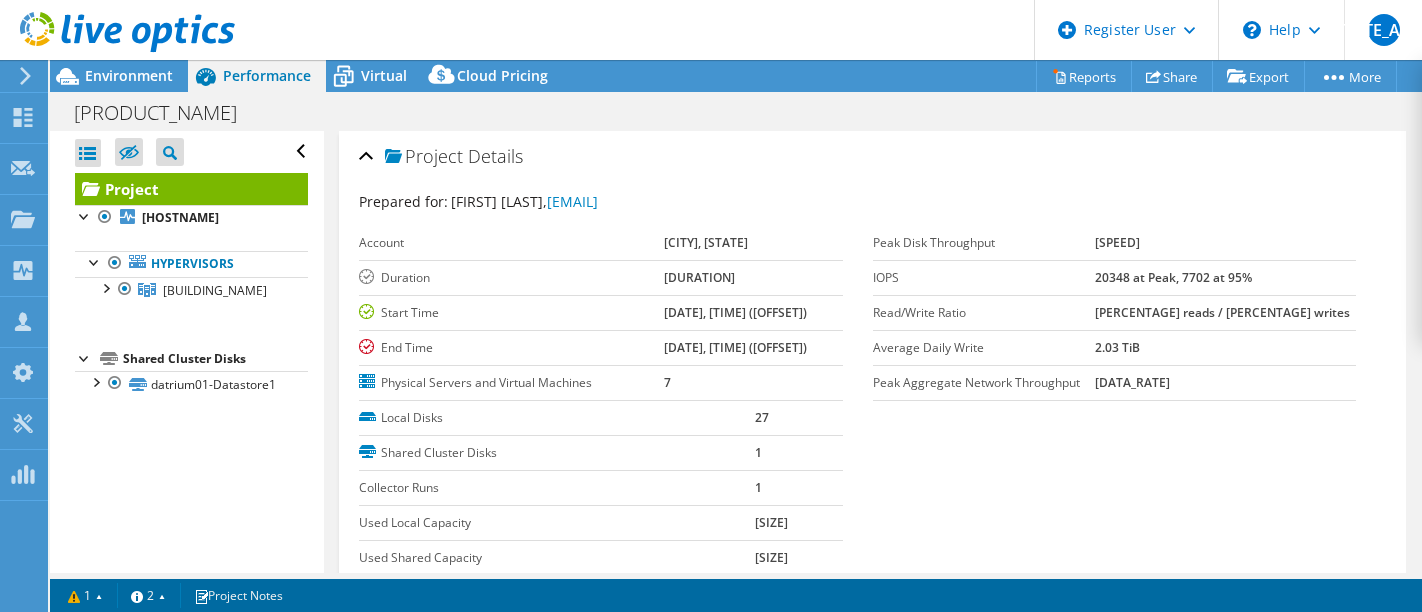select on "USD" 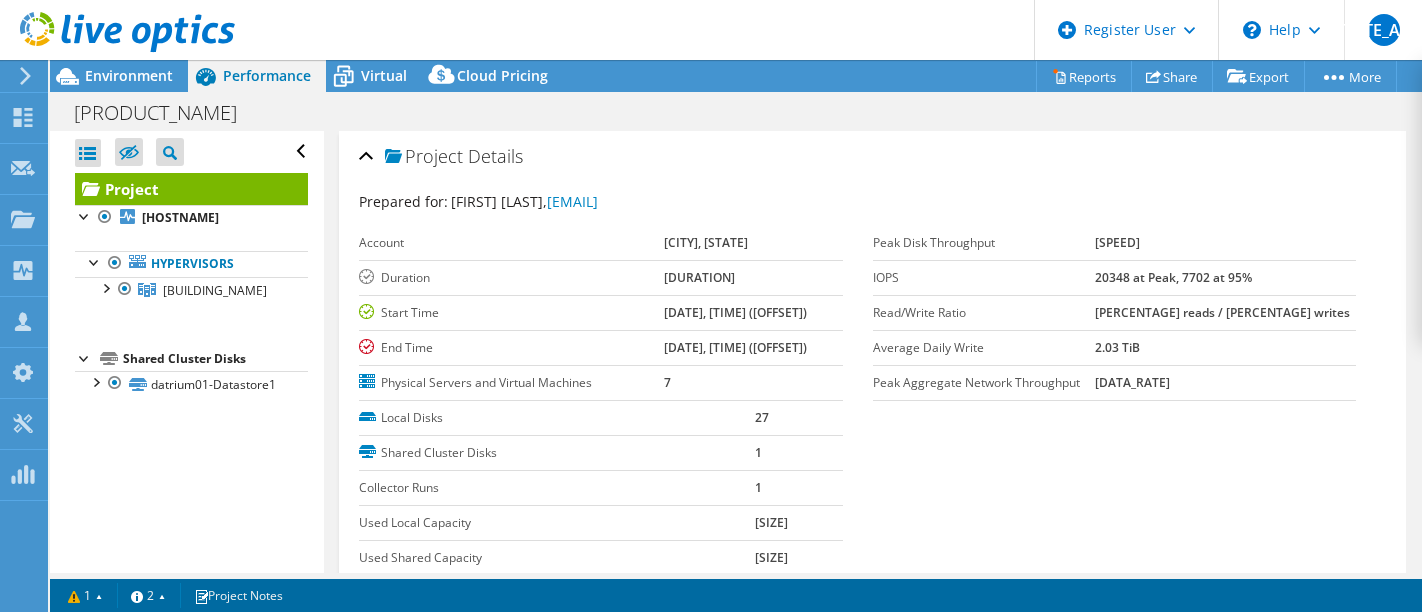 scroll, scrollTop: 0, scrollLeft: 0, axis: both 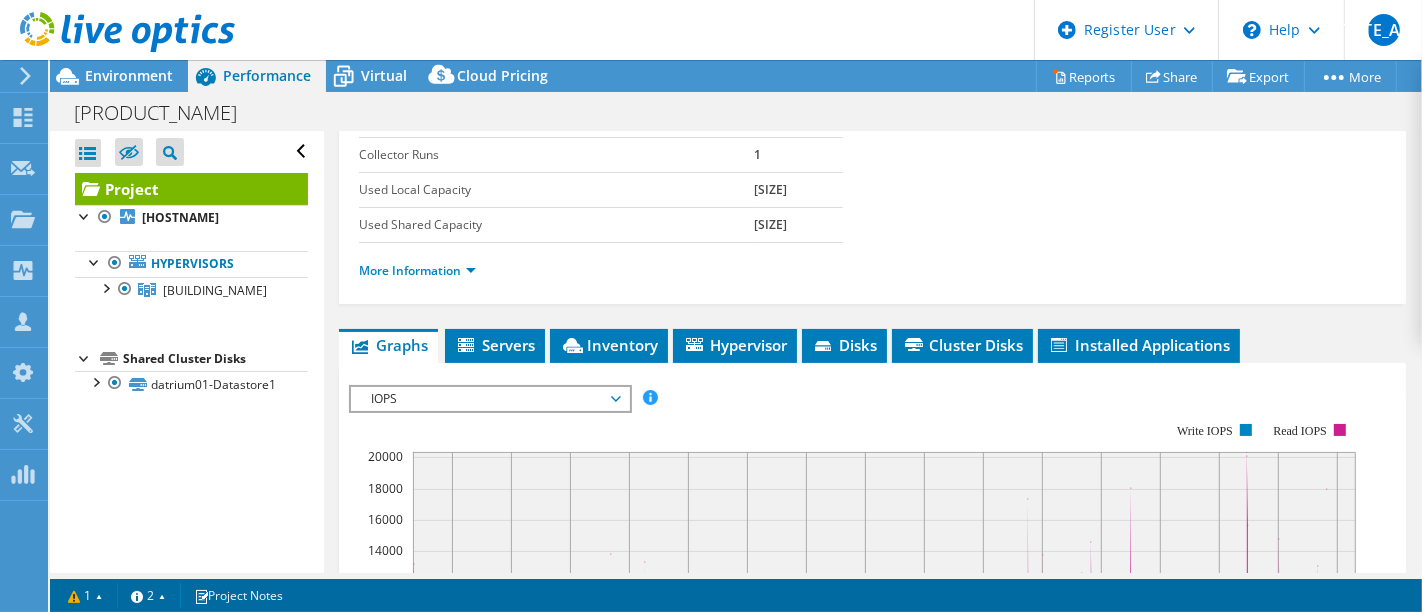 click on "IOPS" at bounding box center (489, 399) 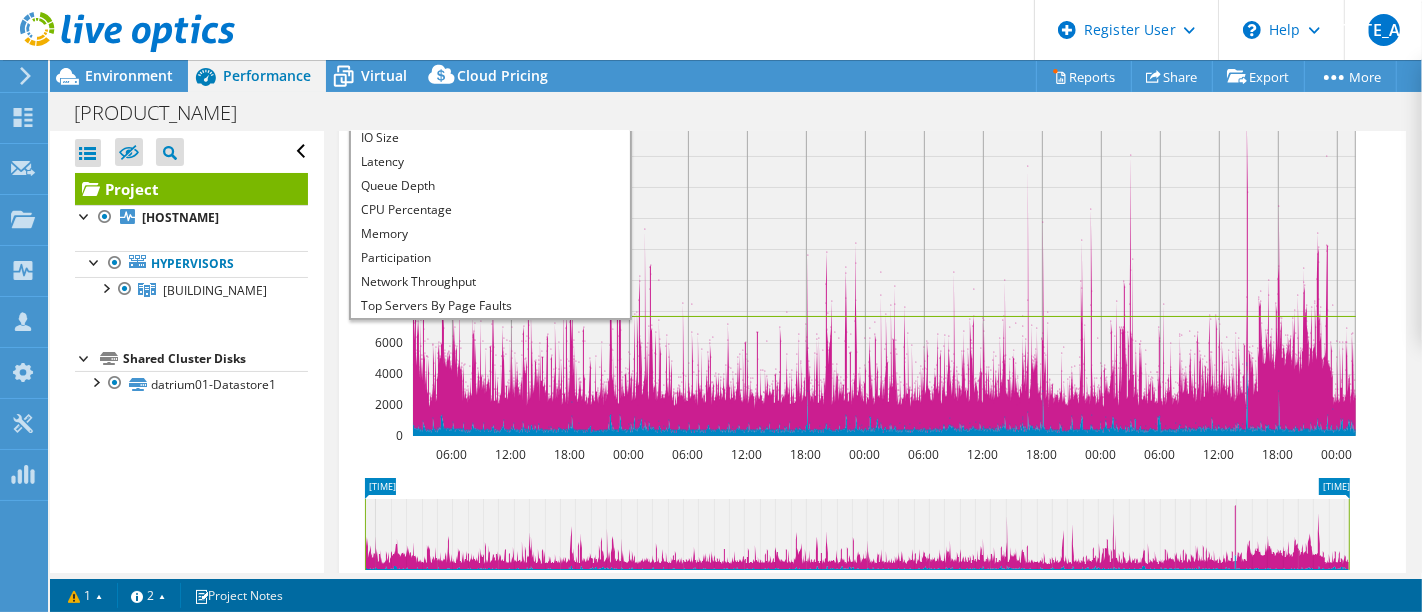scroll, scrollTop: 777, scrollLeft: 0, axis: vertical 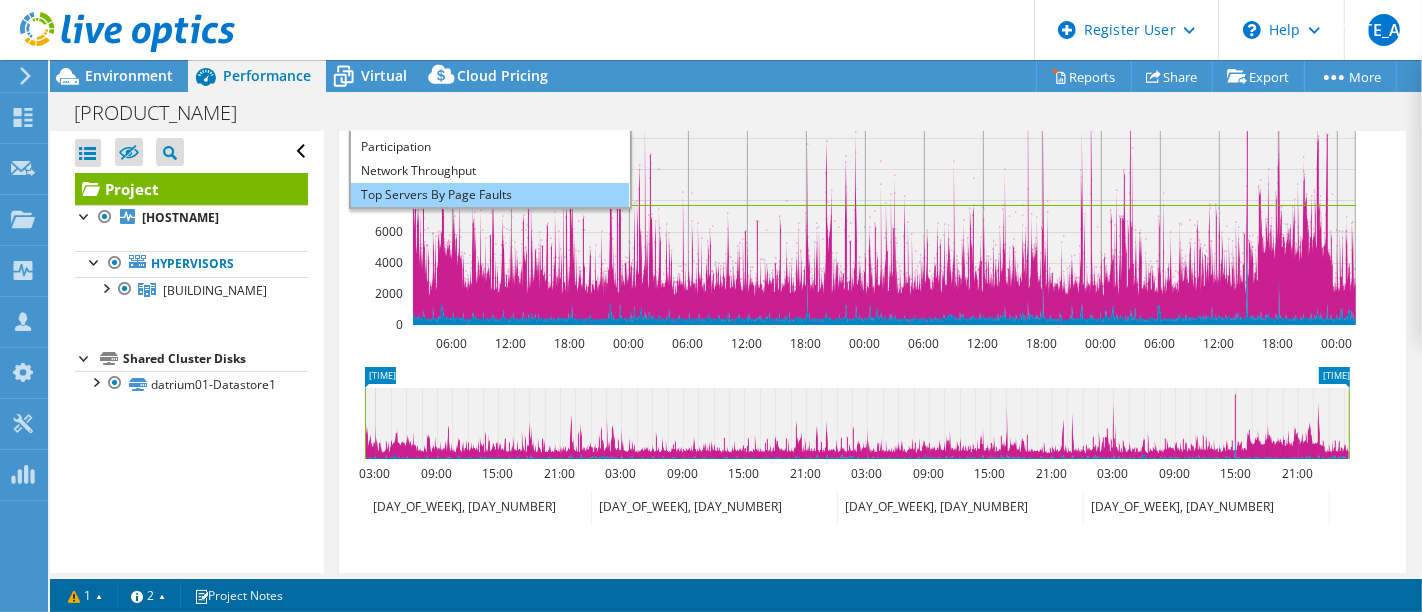click on "Top Servers By Page Faults" at bounding box center [489, 195] 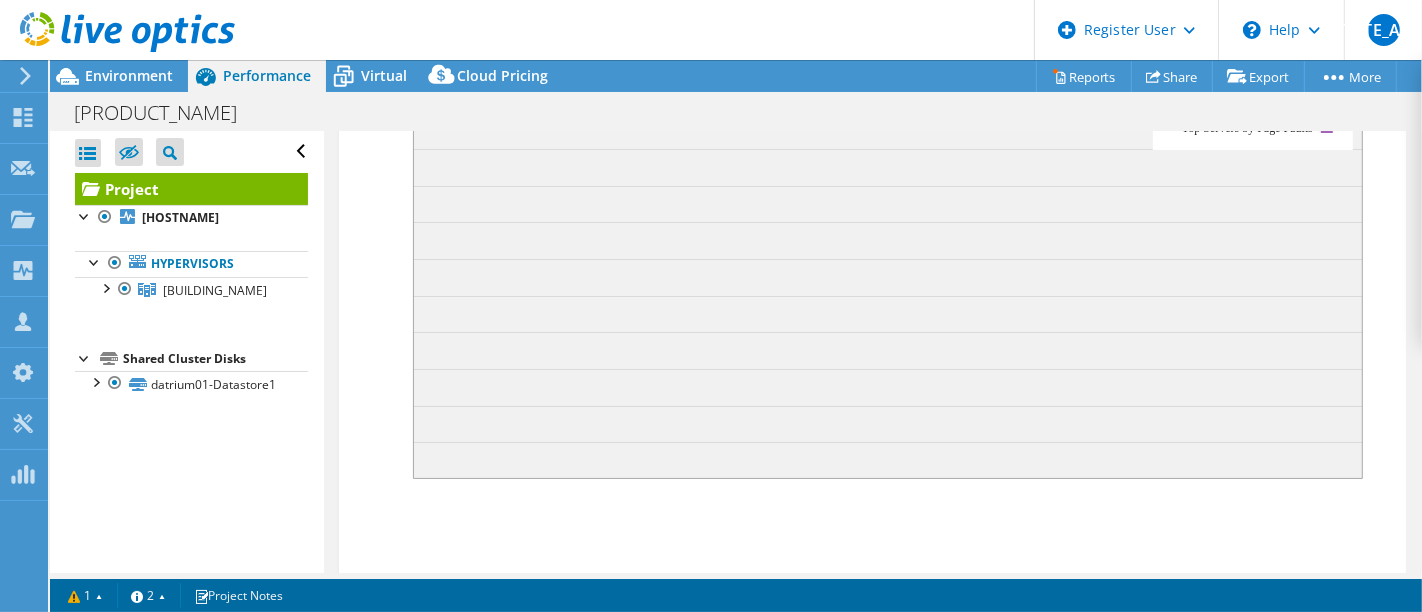 scroll, scrollTop: 555, scrollLeft: 0, axis: vertical 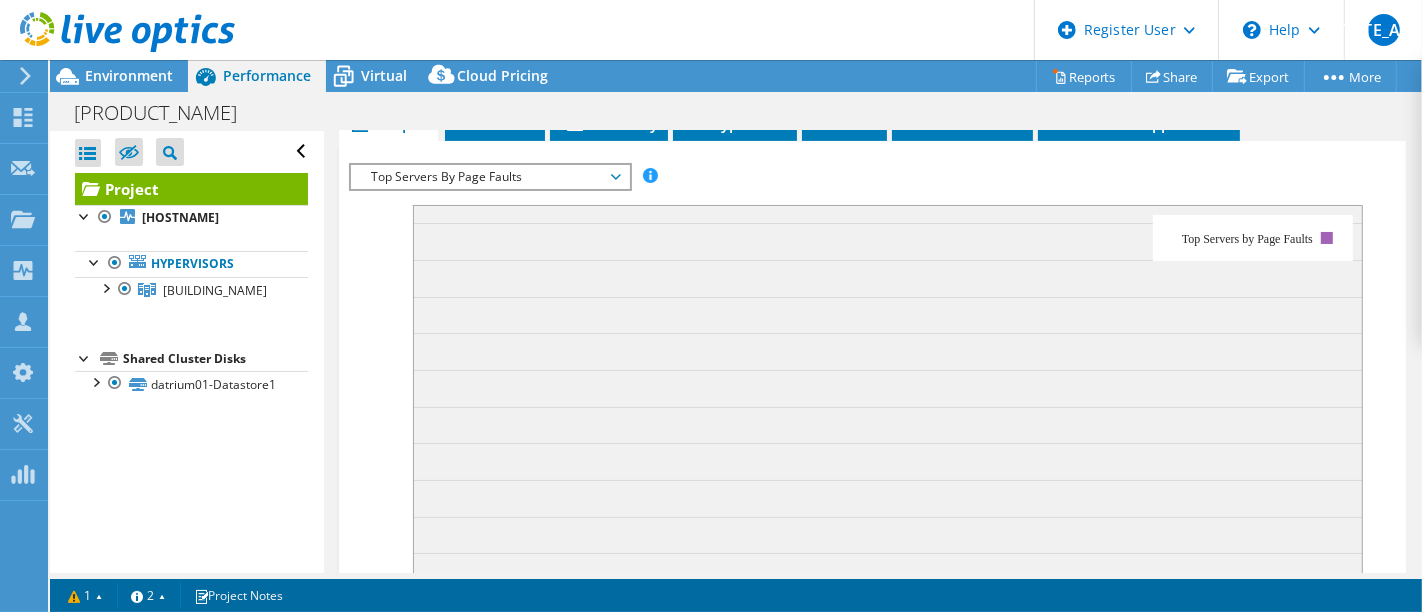 click on "Top Servers By Page Faults 						 							 								 							 						 IOPS Disk Throughput IO Size Latency Queue Depth CPU Percentage Memory Page Faults Participation Network Throughput Top Servers By Page Faults Workload Concentration Line Workload Concentration Bubble All" at bounding box center [490, 177] 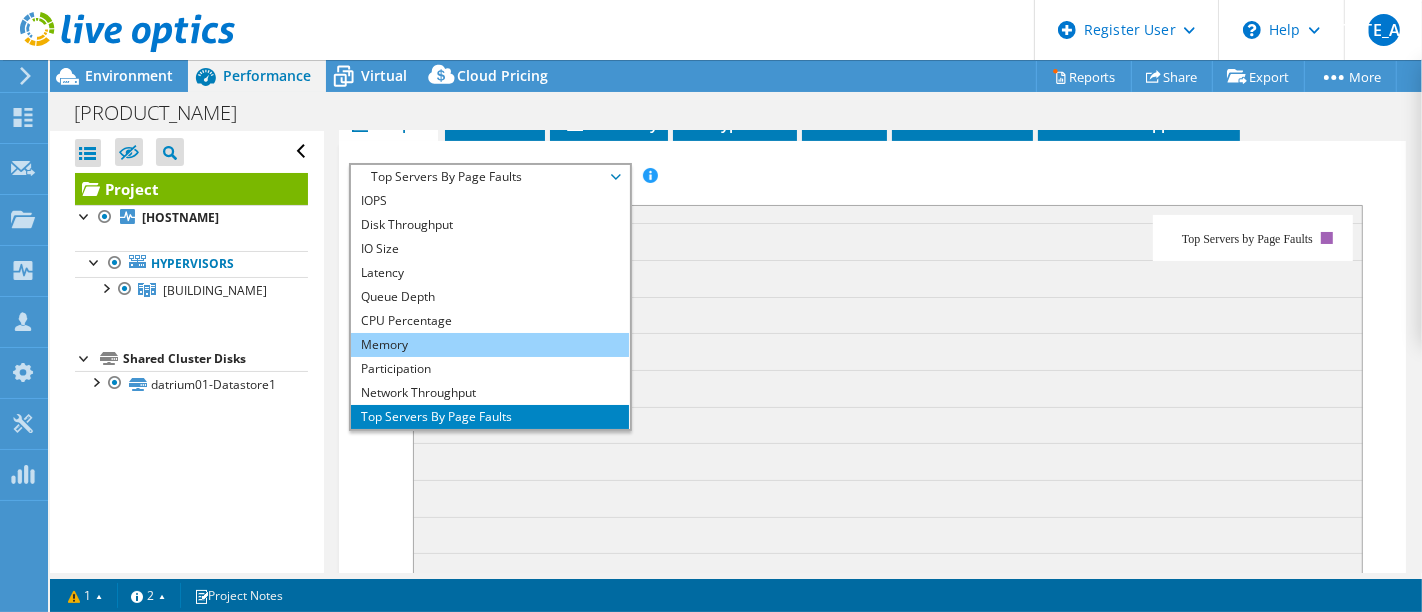 scroll, scrollTop: 71, scrollLeft: 0, axis: vertical 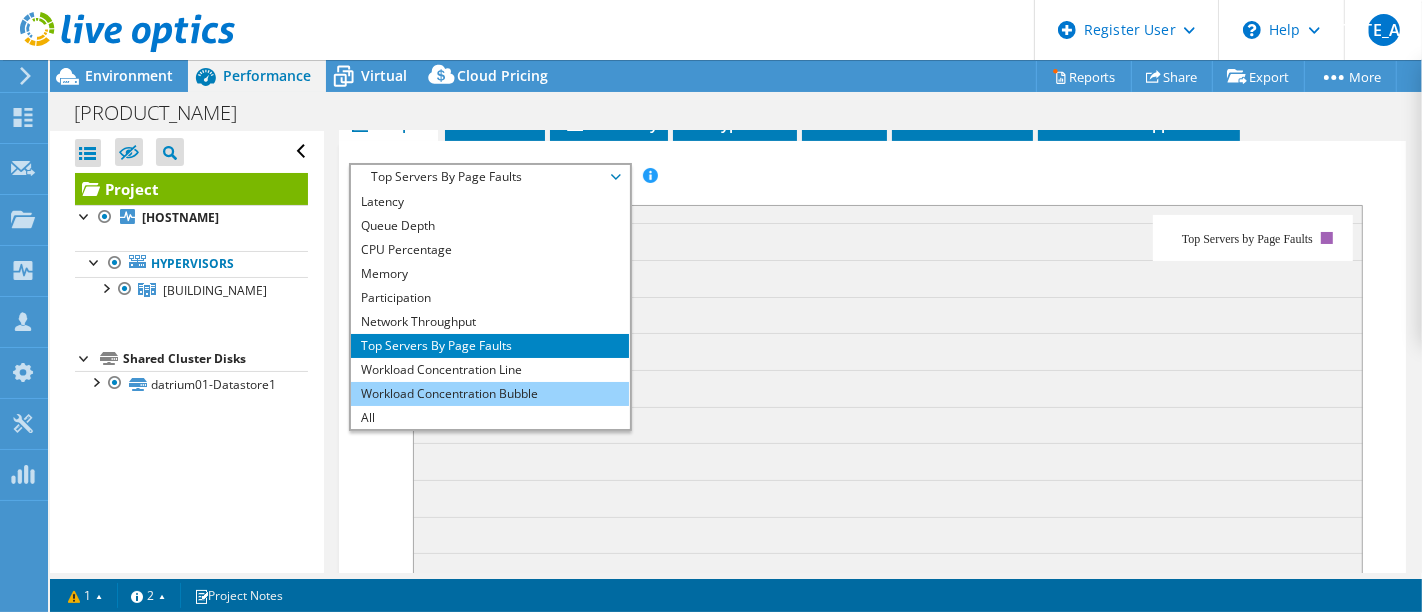 click on "Workload Concentration Bubble" at bounding box center (489, 394) 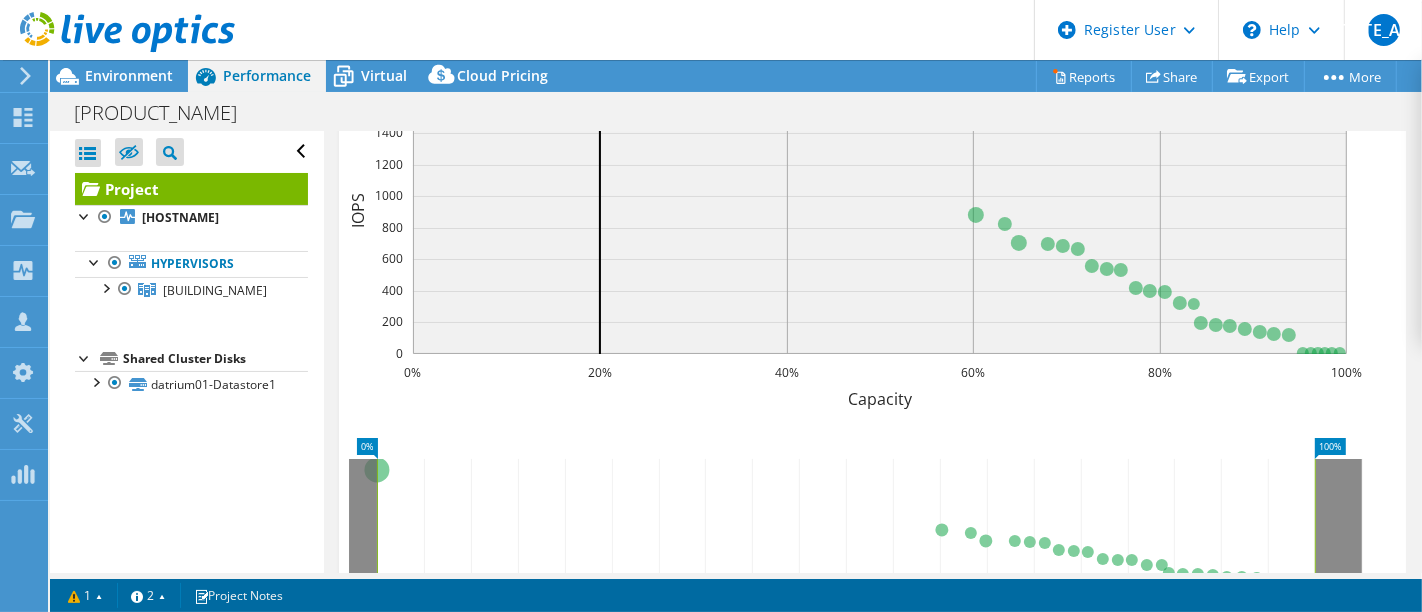 scroll, scrollTop: 666, scrollLeft: 0, axis: vertical 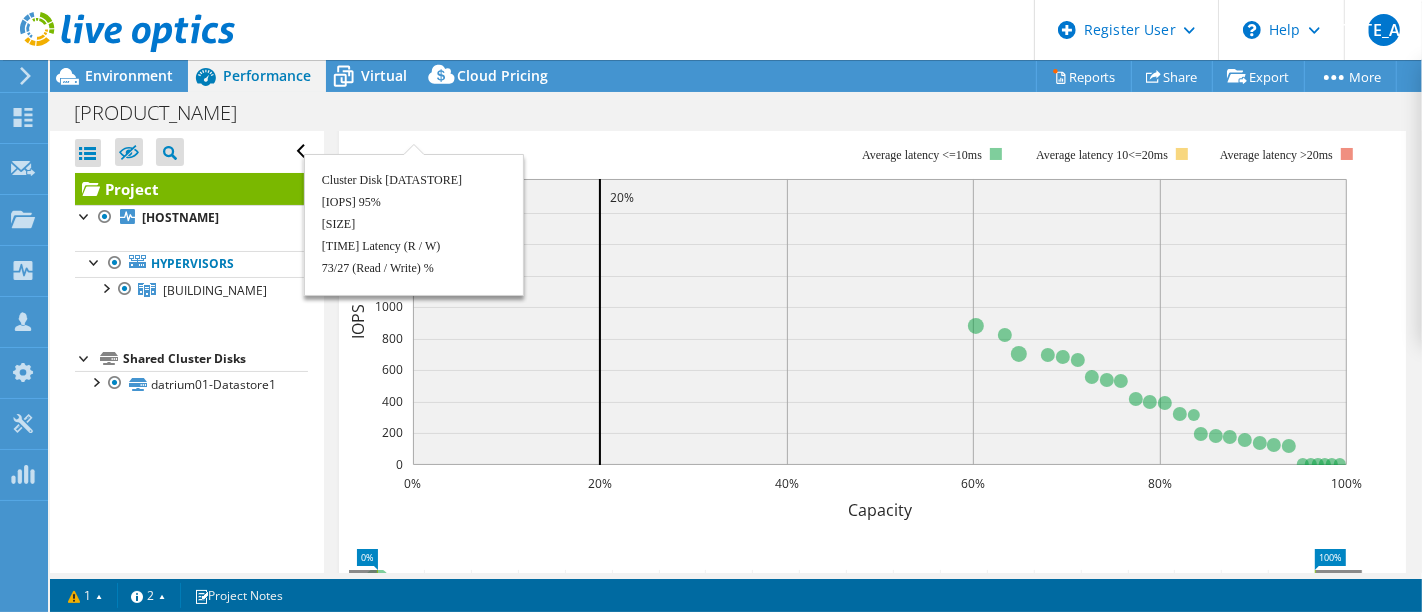 click 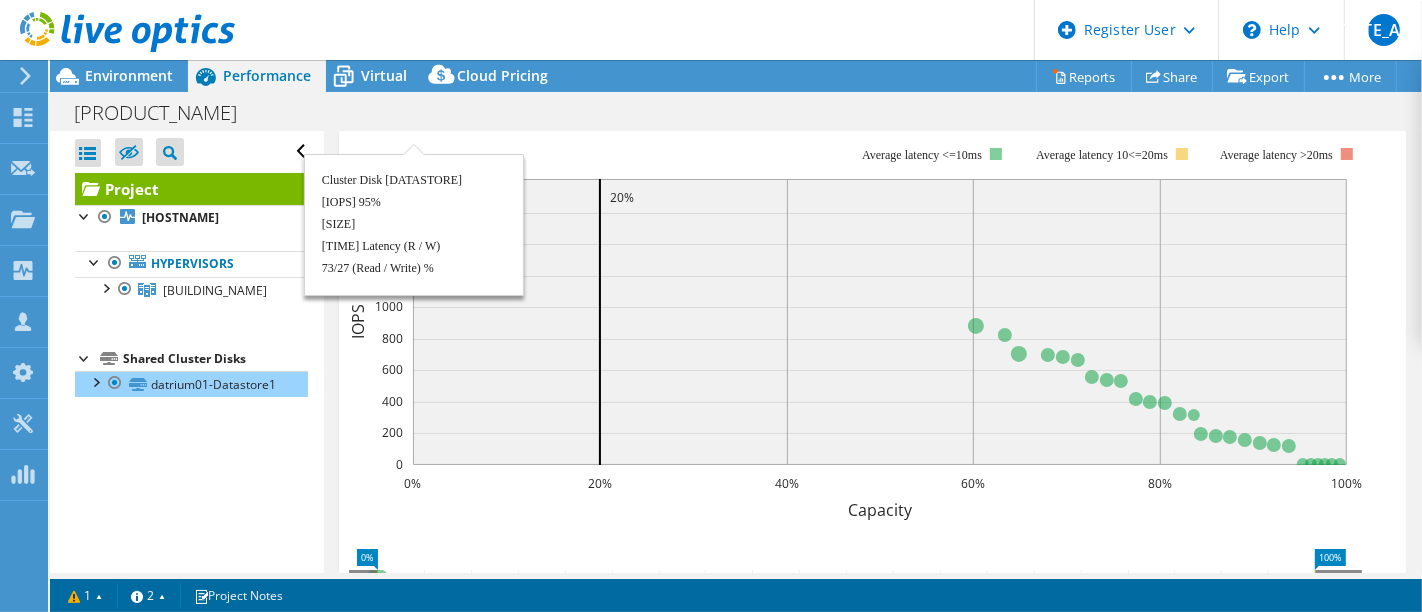 click 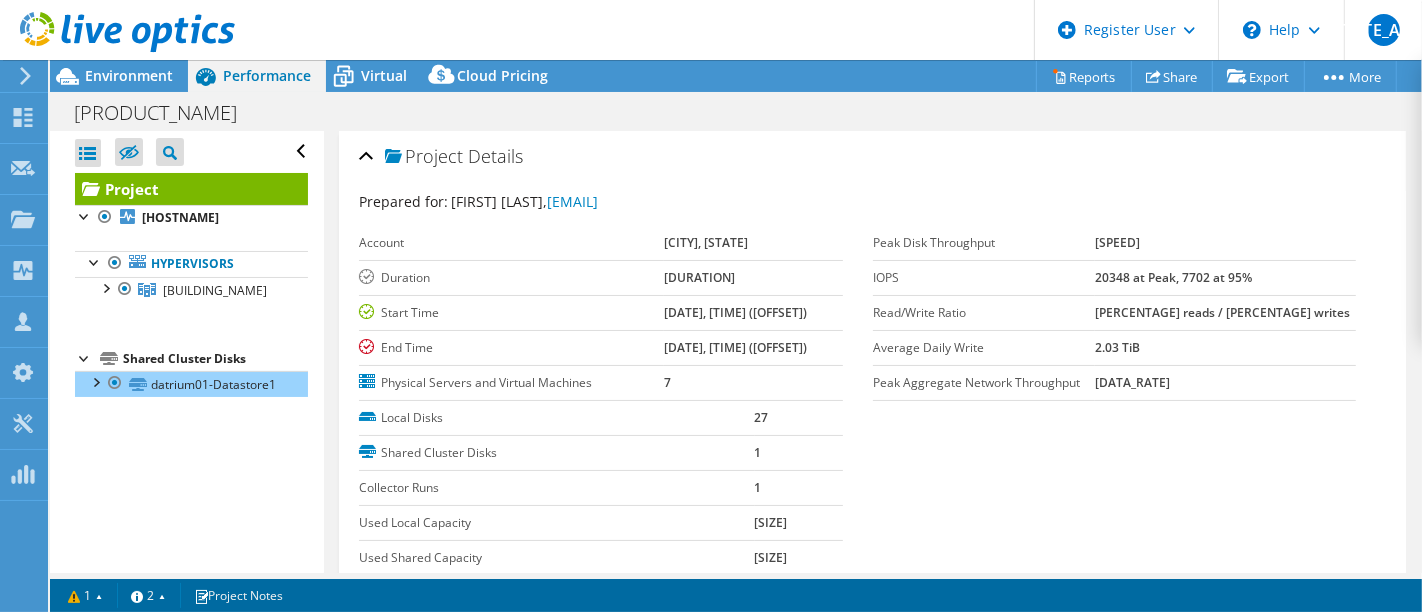 scroll, scrollTop: 222, scrollLeft: 0, axis: vertical 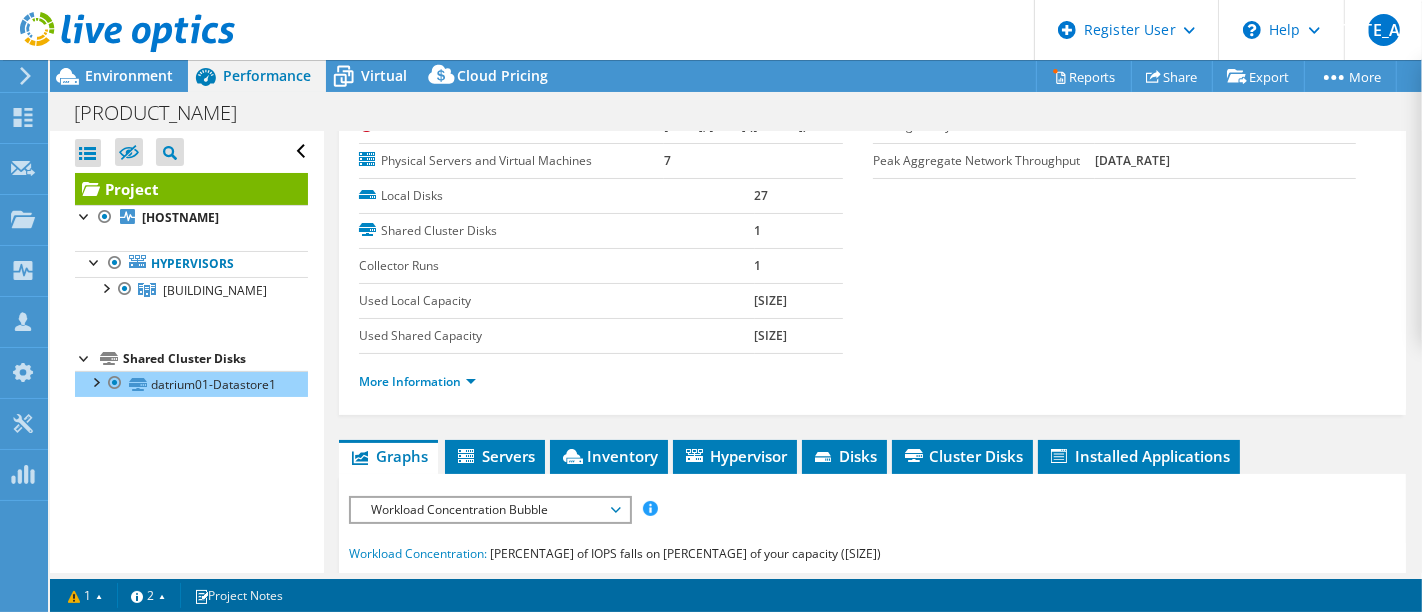 click on "Workload Concentration Bubble" at bounding box center [489, 510] 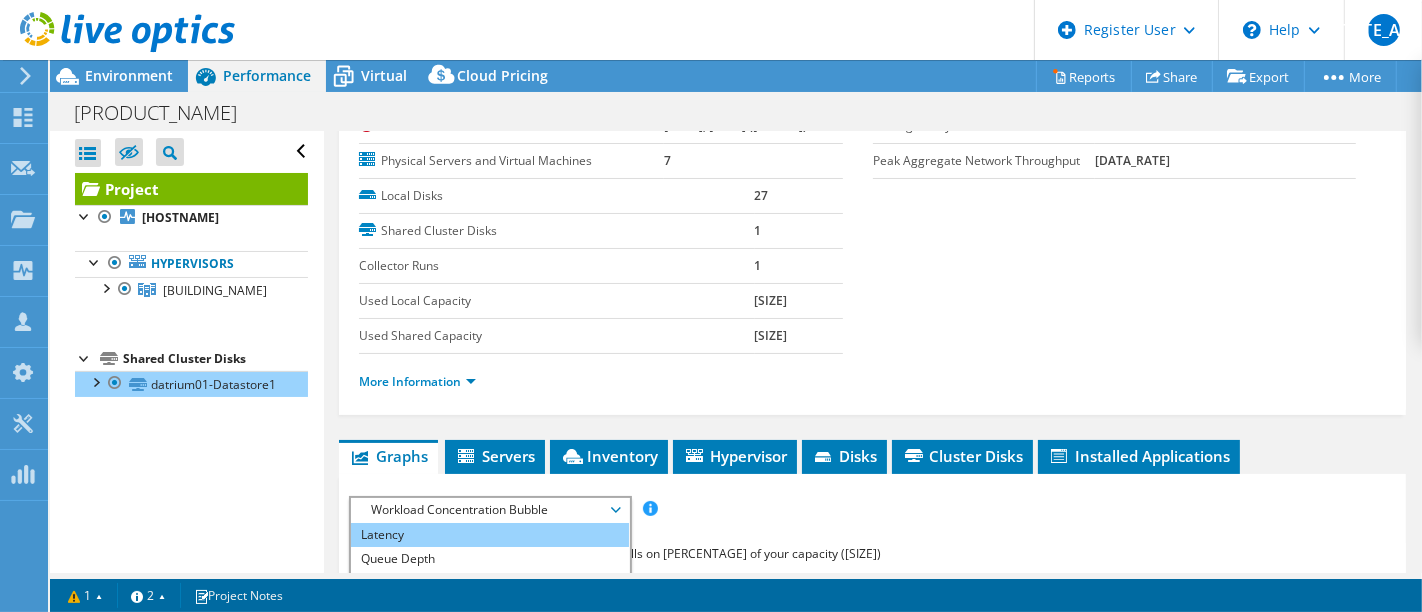scroll, scrollTop: 0, scrollLeft: 0, axis: both 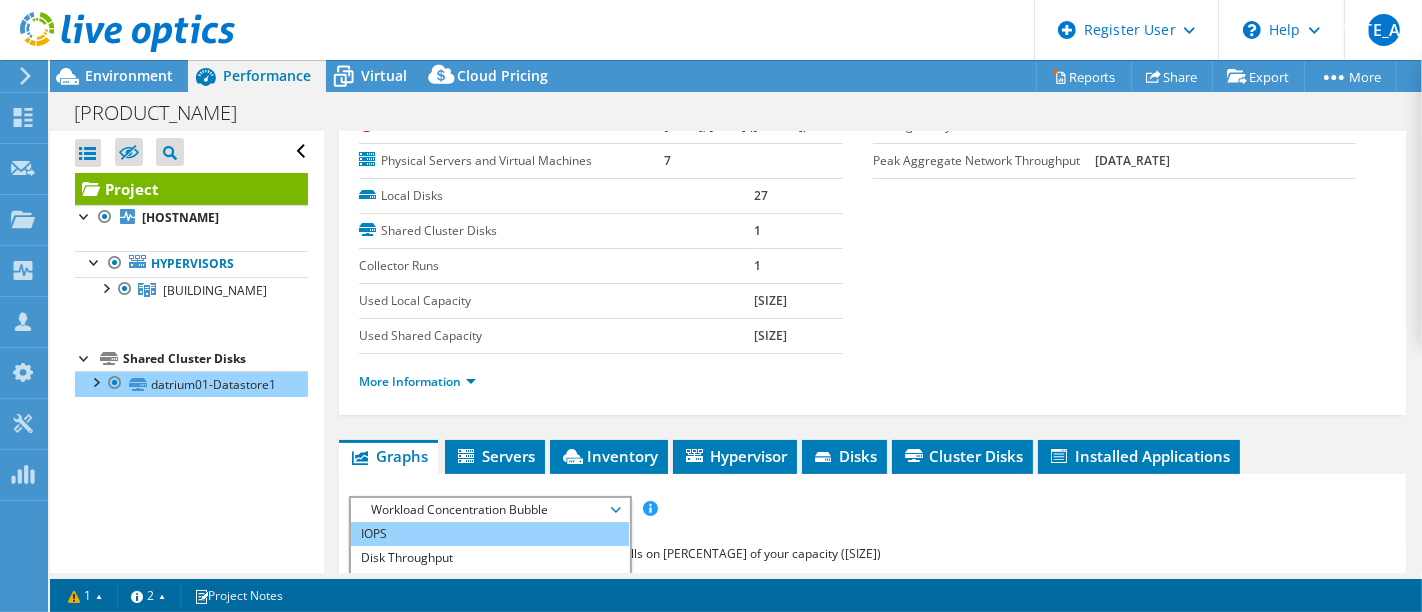 click on "IOPS" at bounding box center (489, 534) 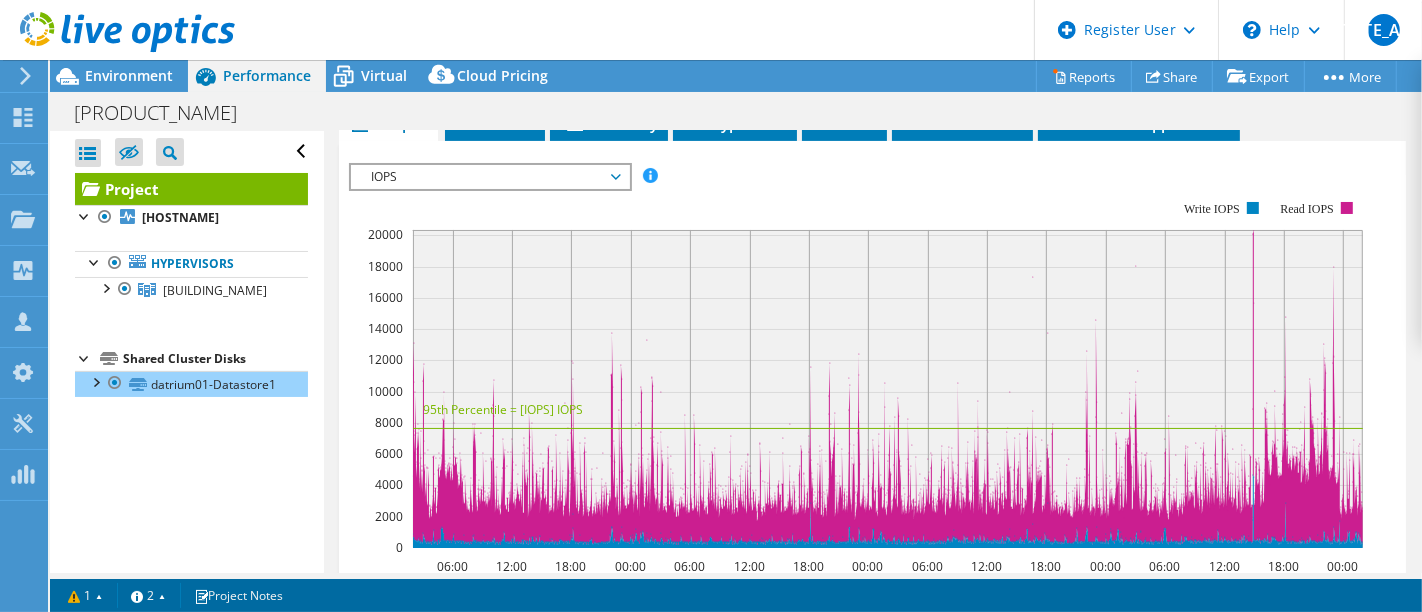 scroll, scrollTop: 888, scrollLeft: 0, axis: vertical 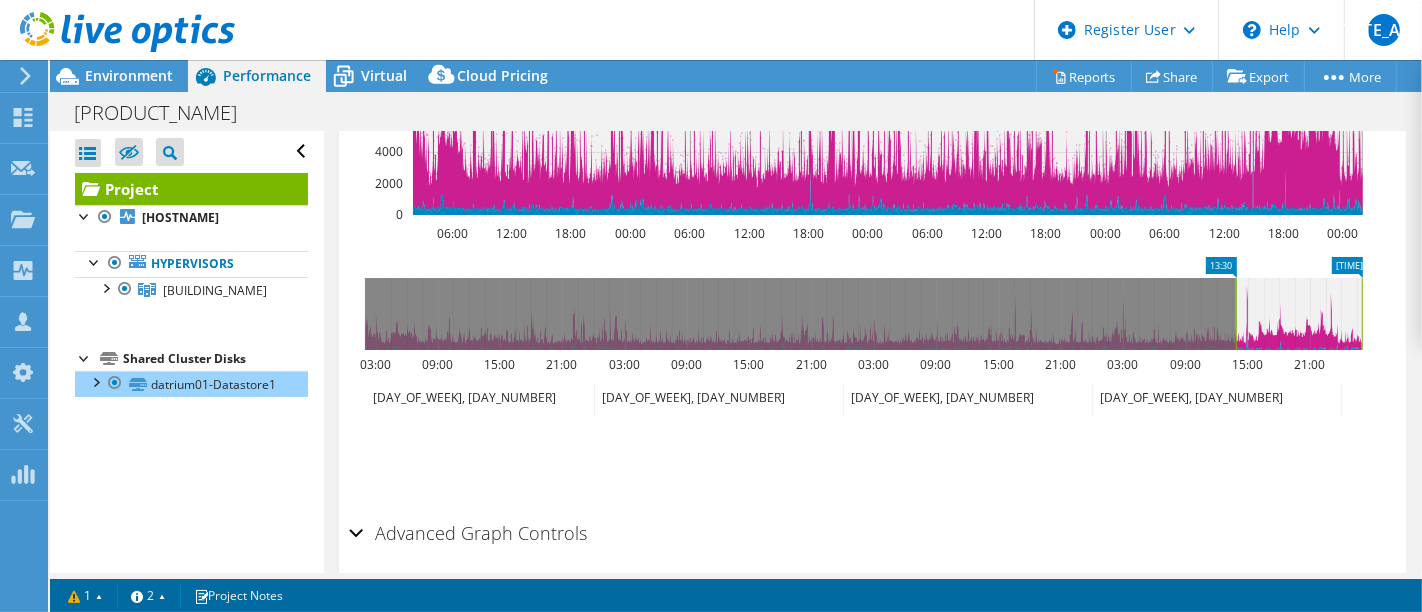drag, startPoint x: 362, startPoint y: 300, endPoint x: 1233, endPoint y: 302, distance: 871.0023 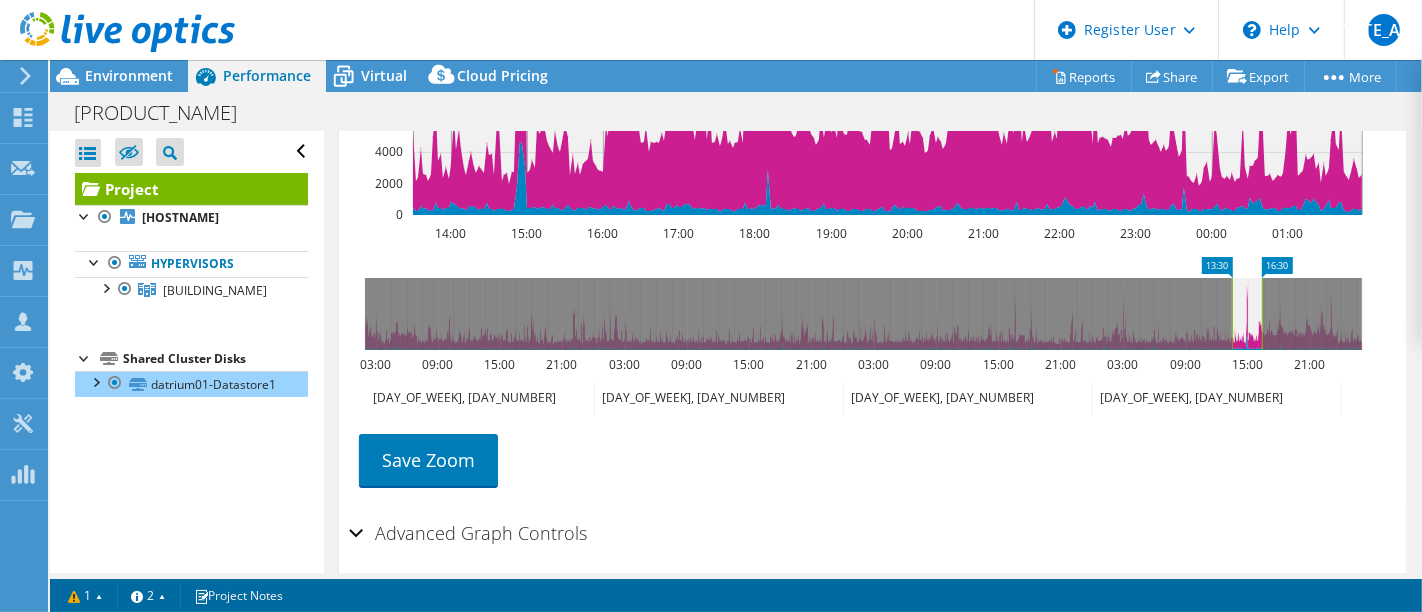 drag, startPoint x: 1362, startPoint y: 304, endPoint x: 1262, endPoint y: 302, distance: 100.02 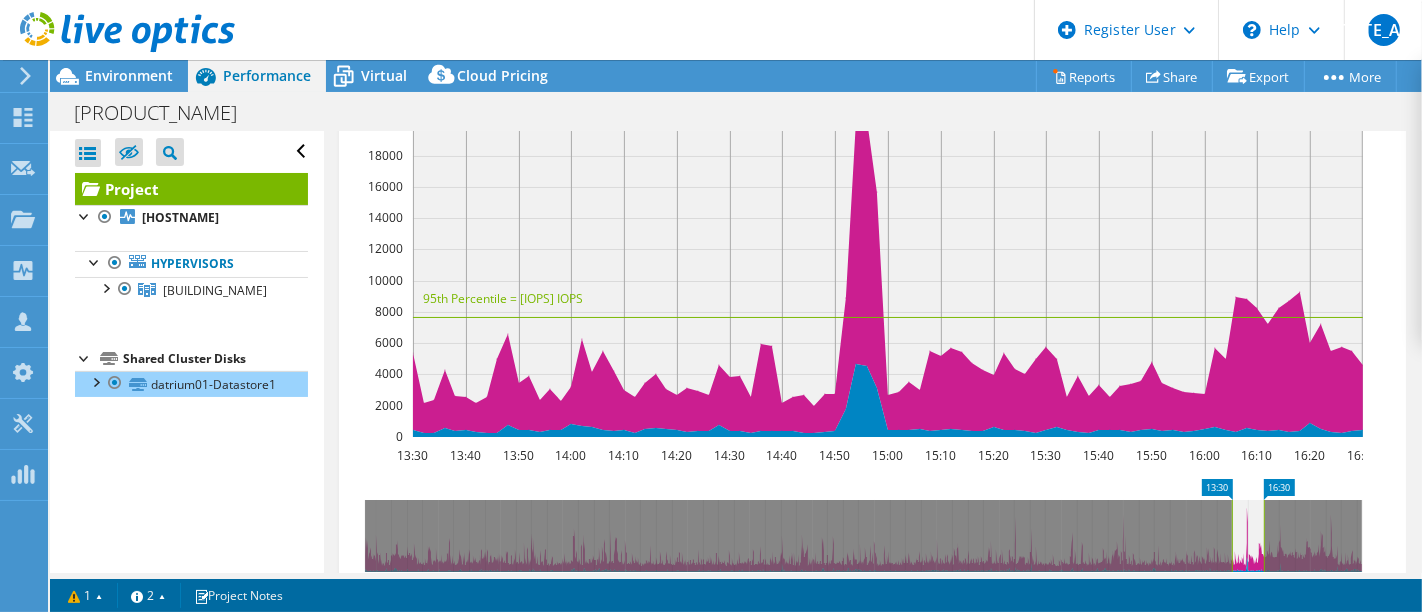 scroll, scrollTop: 555, scrollLeft: 0, axis: vertical 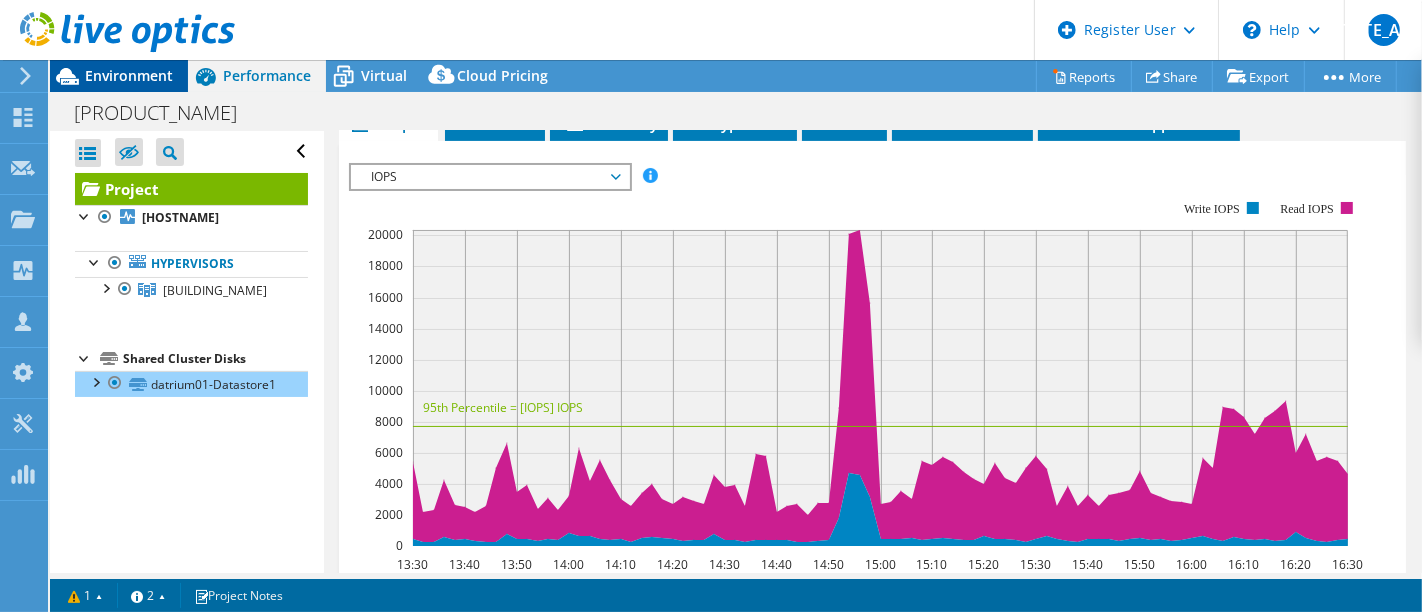 click on "Environment" at bounding box center (129, 75) 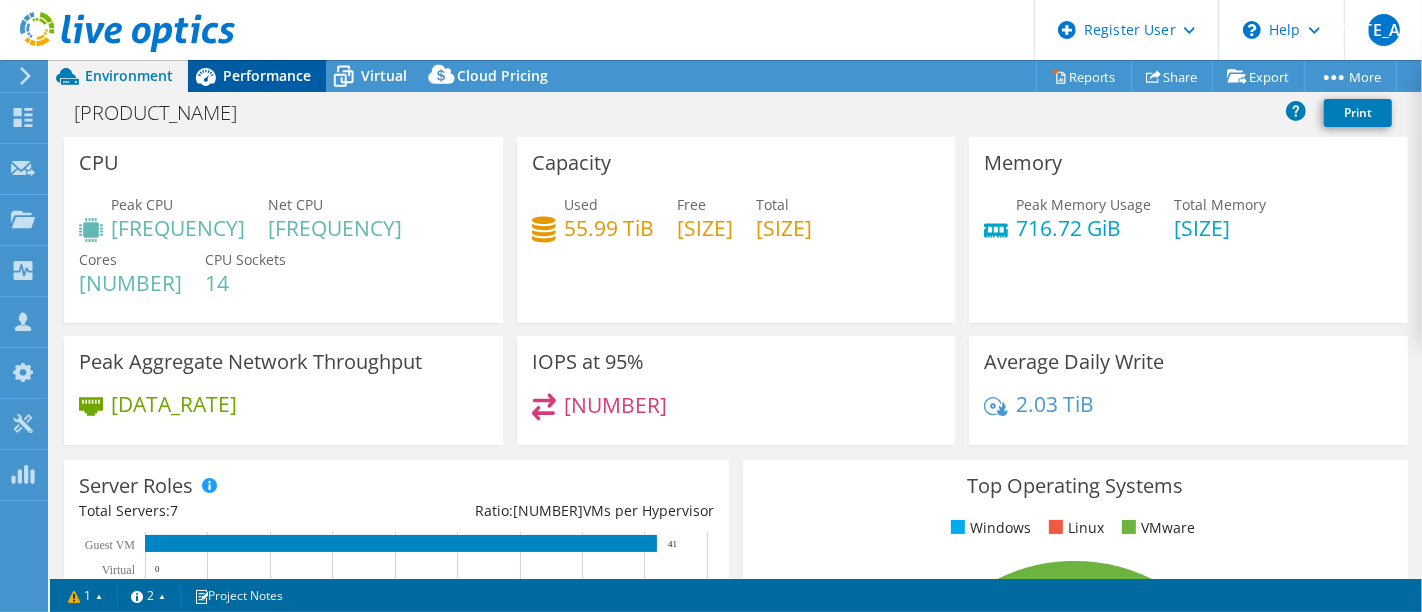 click on "Performance" at bounding box center (267, 75) 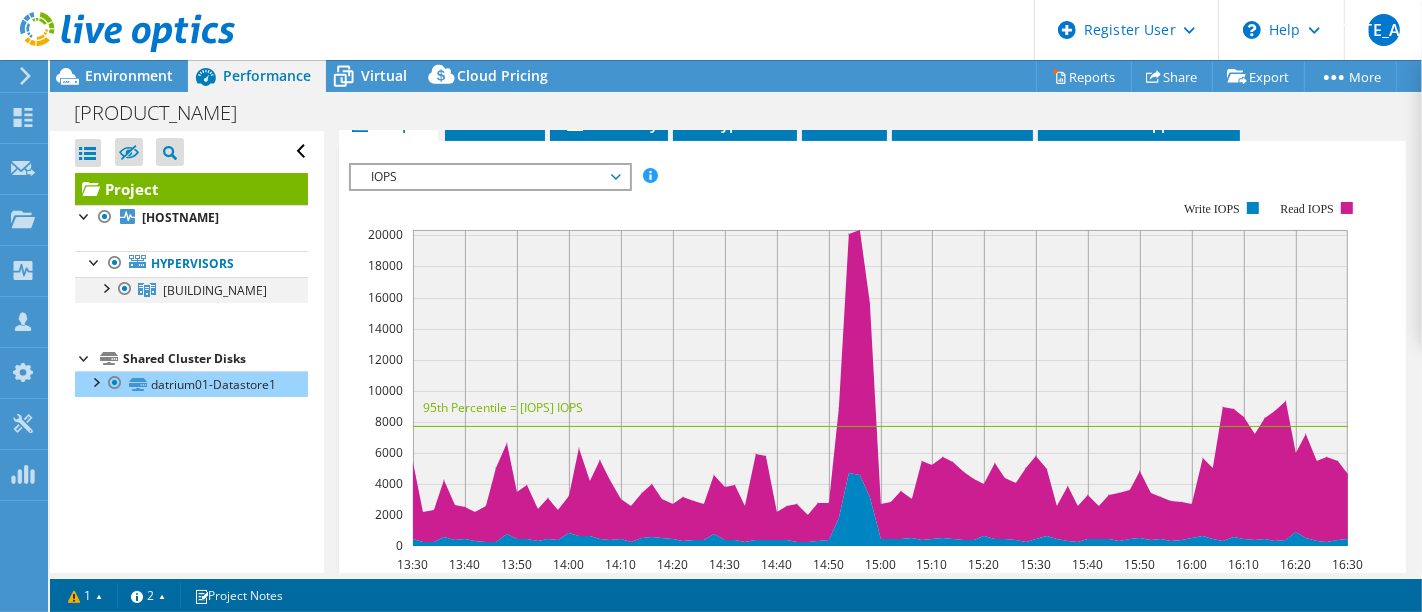 click at bounding box center (105, 287) 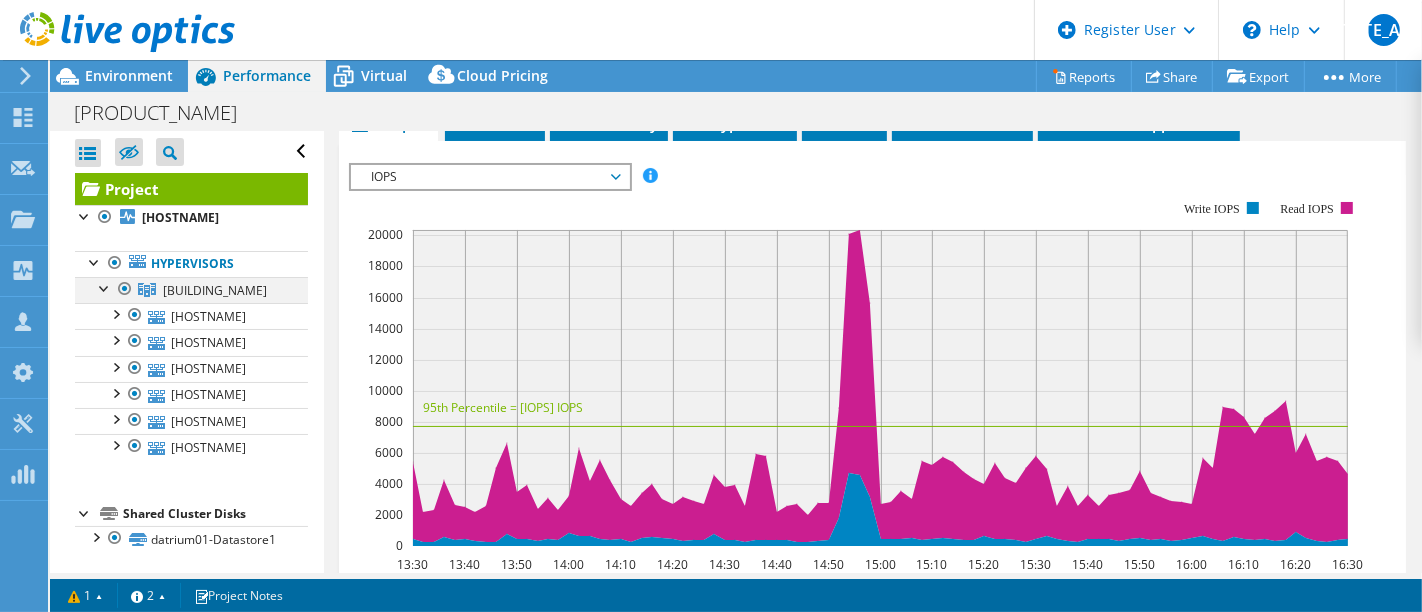 scroll, scrollTop: 47, scrollLeft: 0, axis: vertical 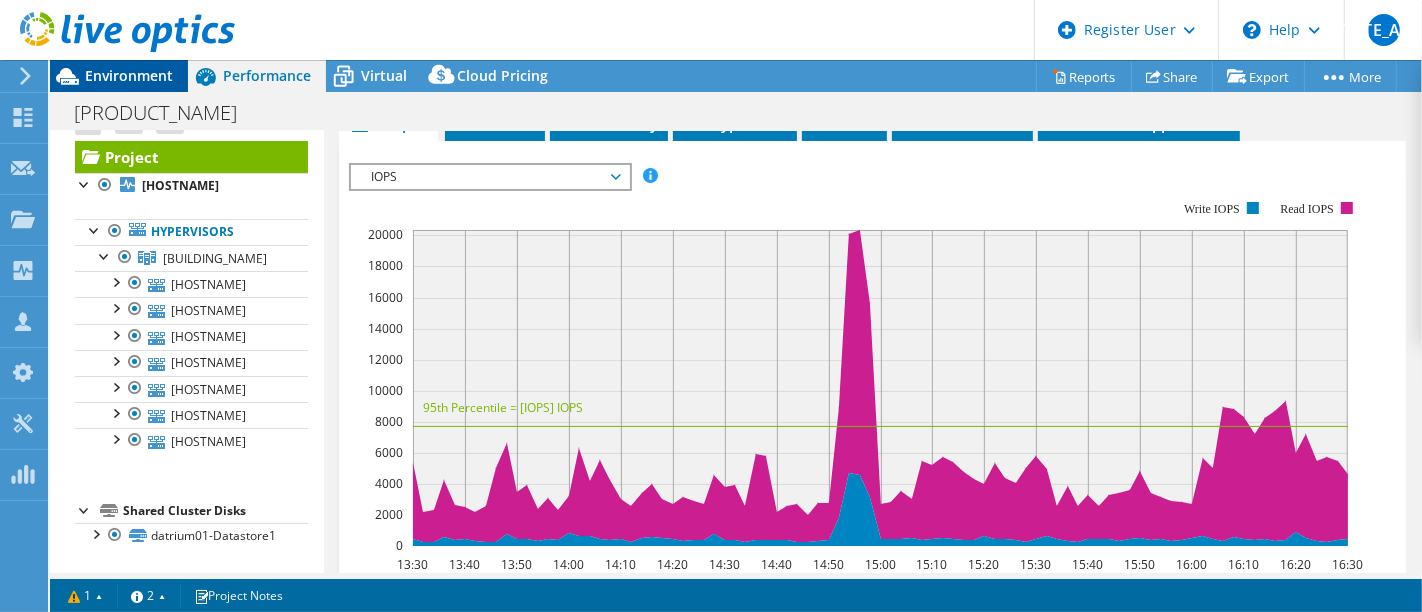 click on "Environment" at bounding box center [129, 75] 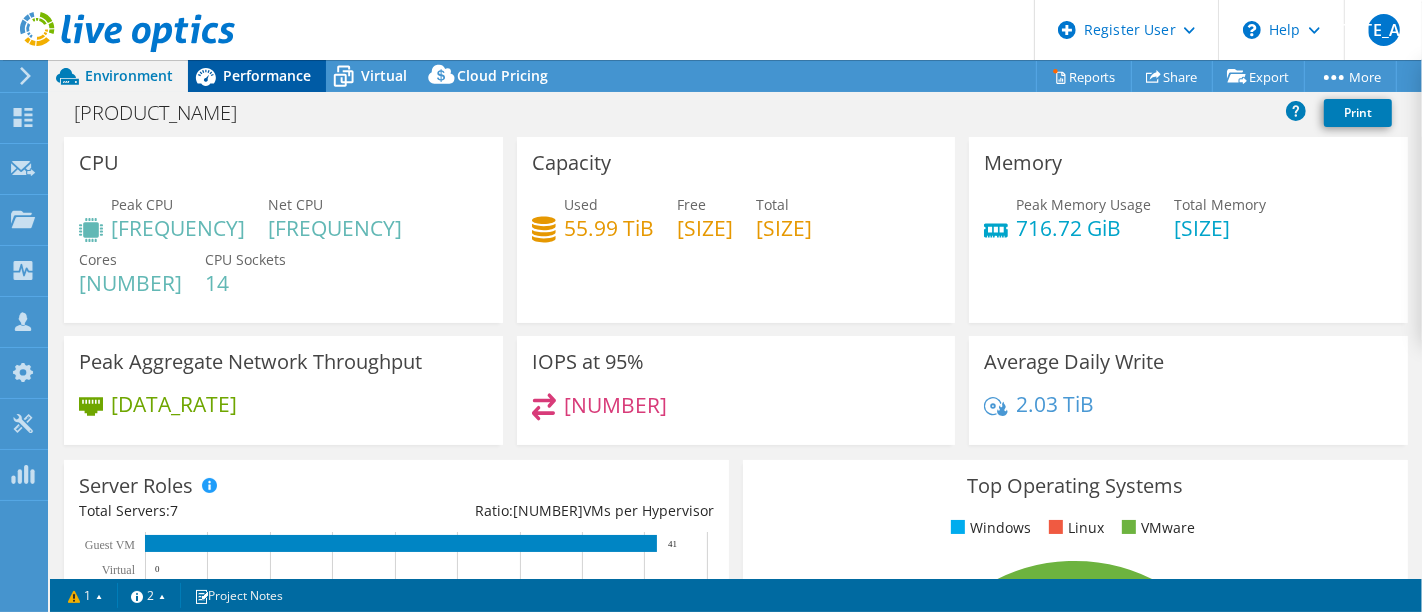 click on "Performance" at bounding box center (267, 75) 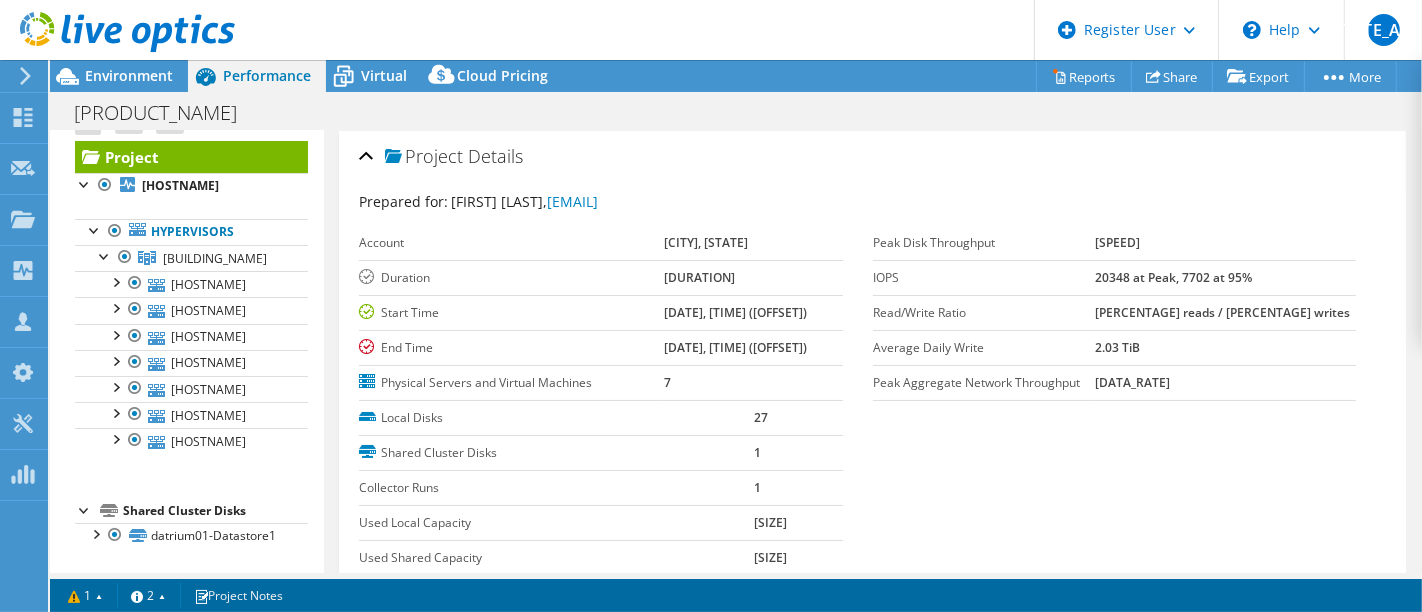 scroll, scrollTop: 111, scrollLeft: 0, axis: vertical 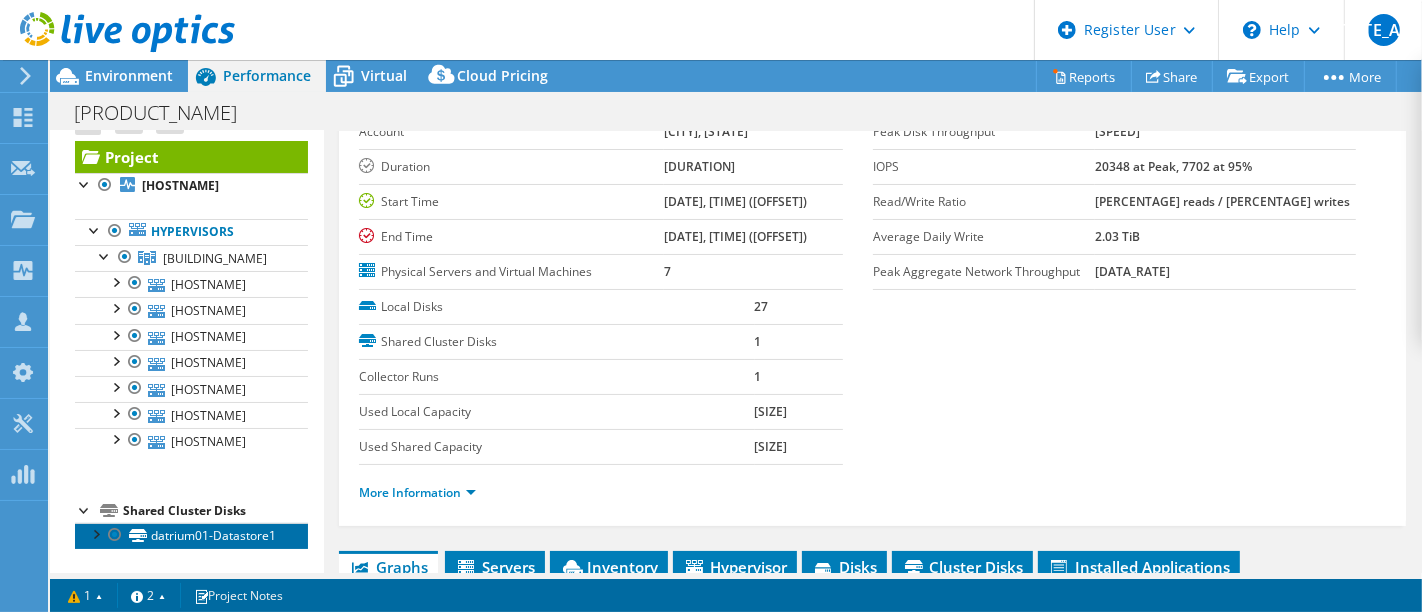 click on "datrium01-Datastore1" at bounding box center [191, 536] 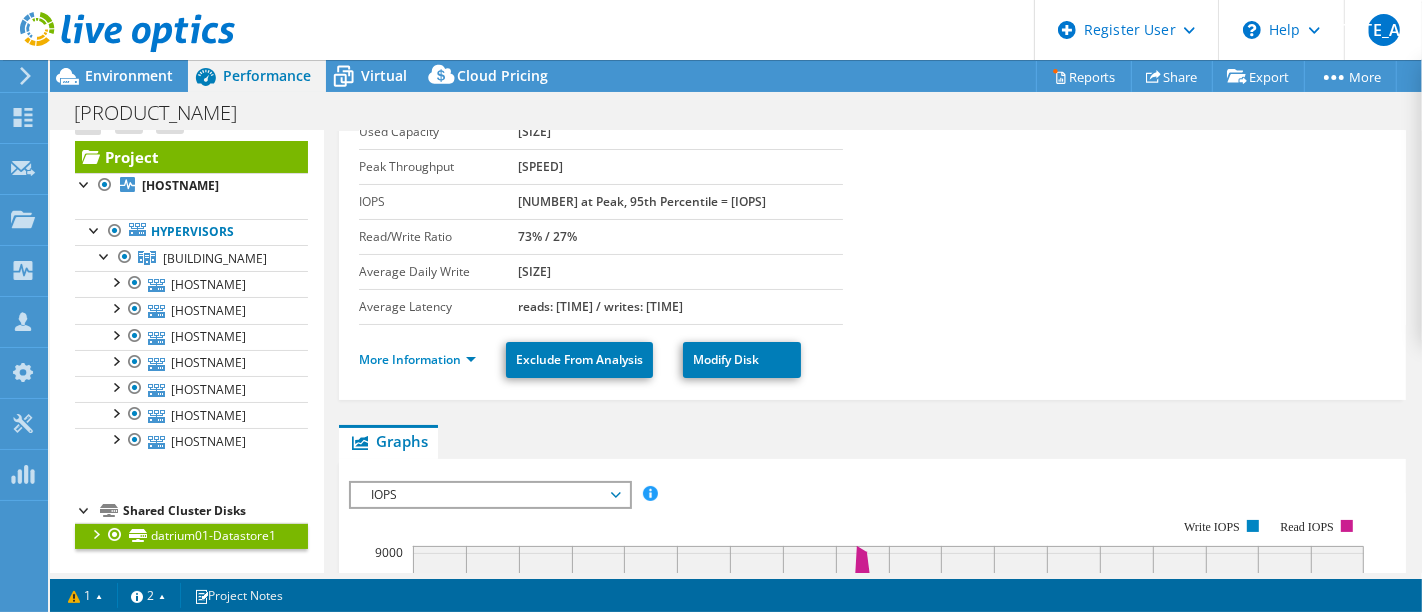 scroll, scrollTop: 0, scrollLeft: 0, axis: both 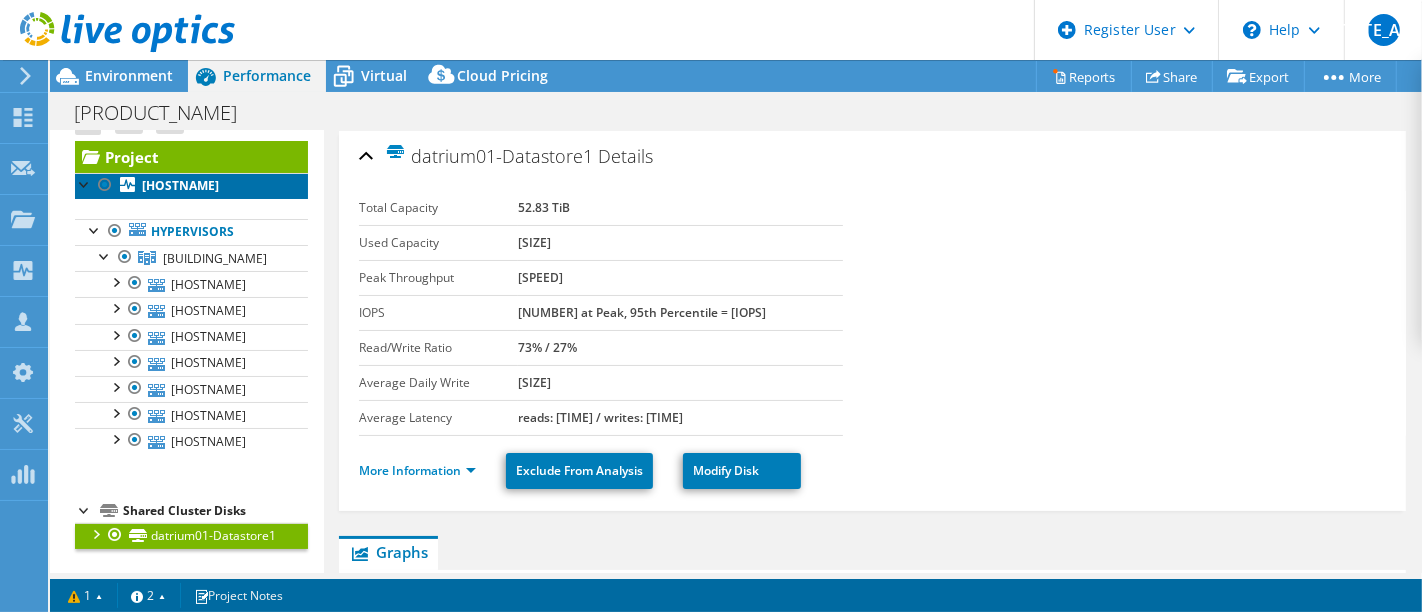 click on "[HOSTNAME]" at bounding box center [180, 185] 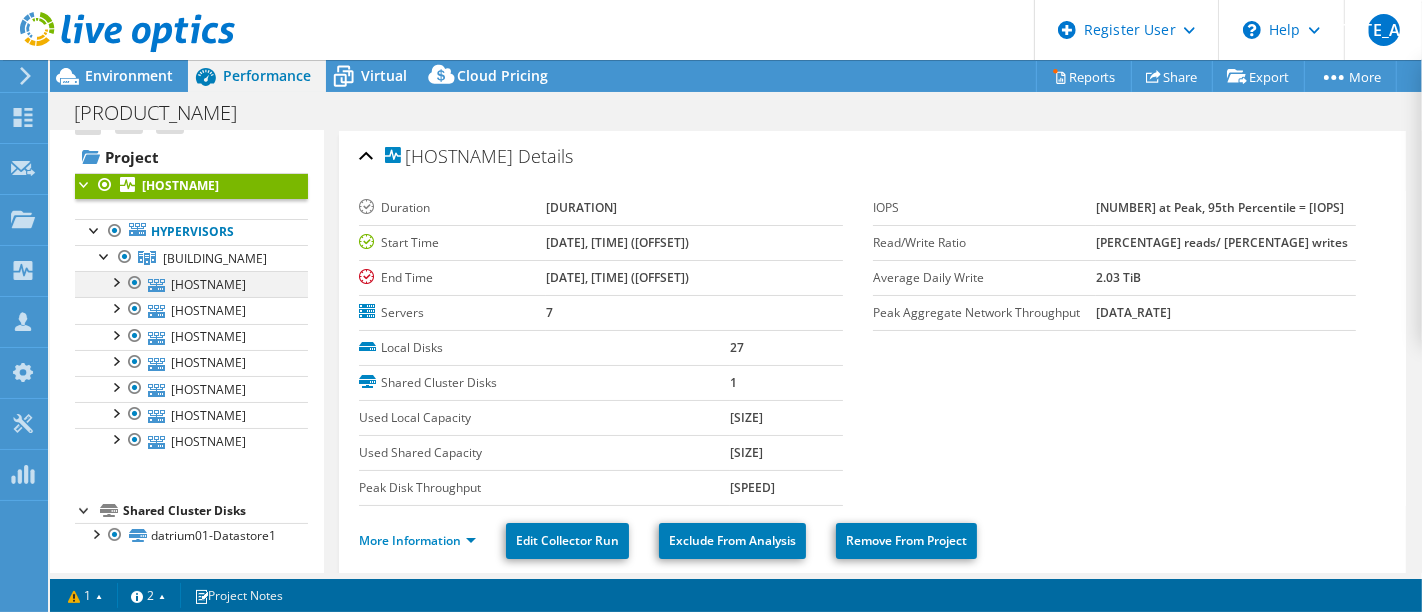 click at bounding box center [115, 281] 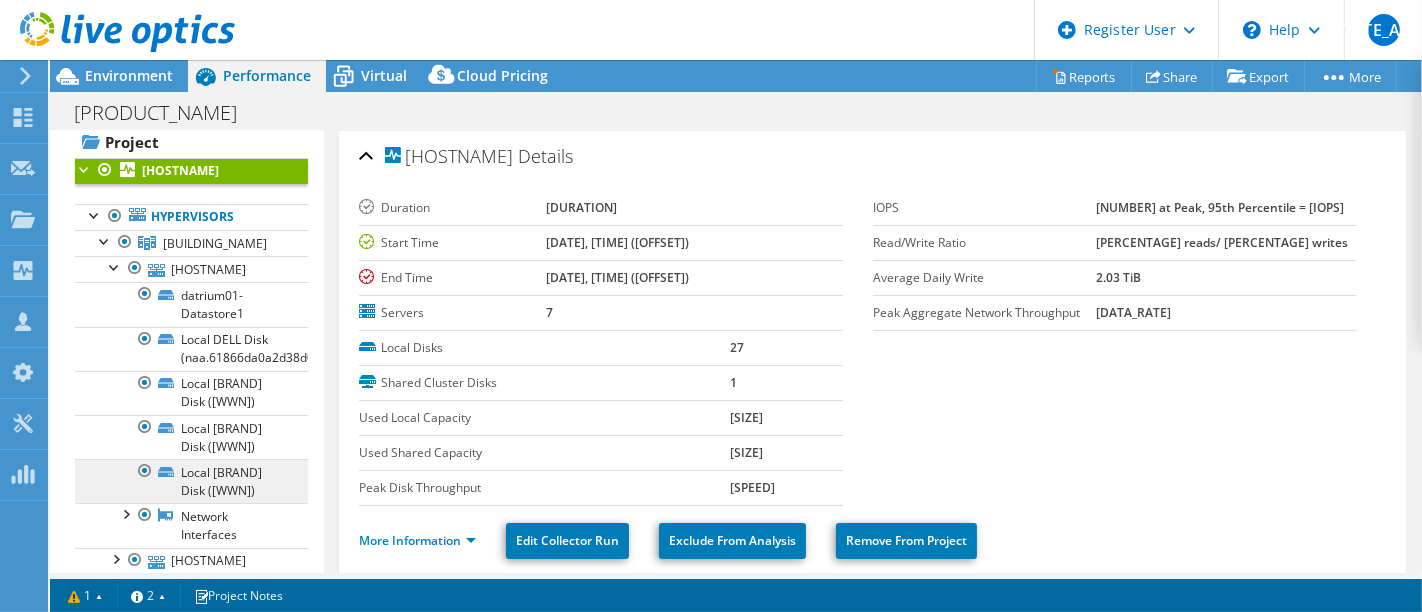 scroll, scrollTop: 158, scrollLeft: 0, axis: vertical 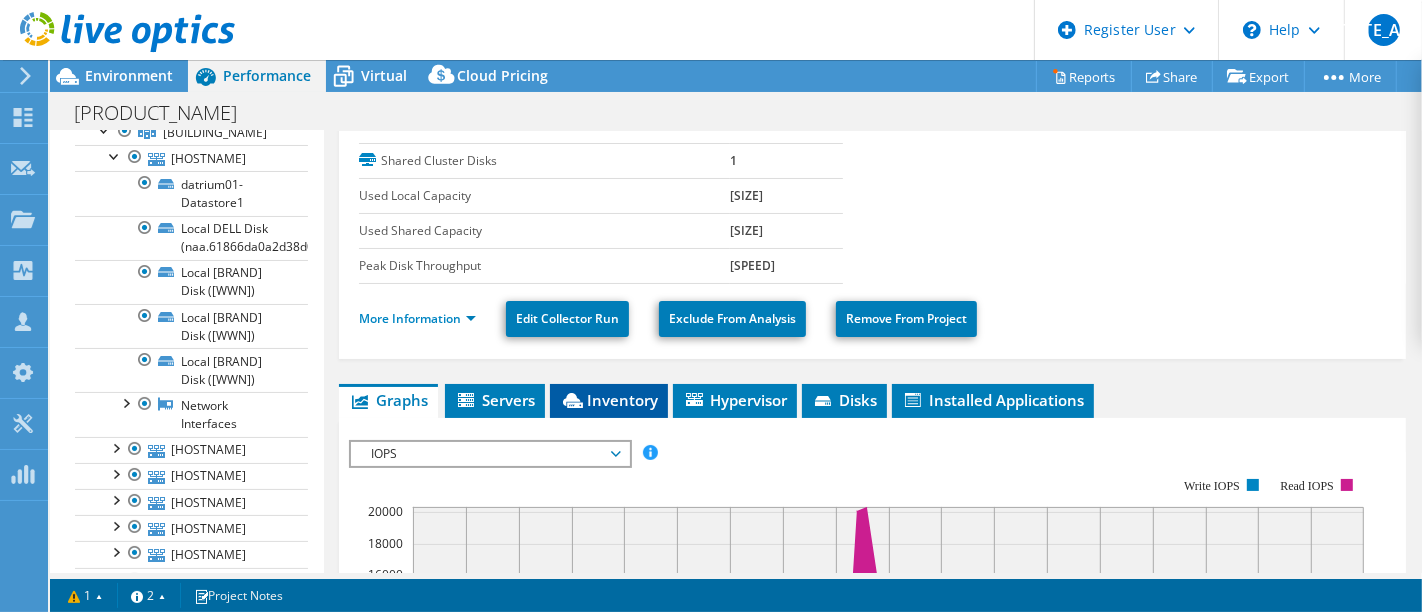 click on "Inventory" at bounding box center [609, 400] 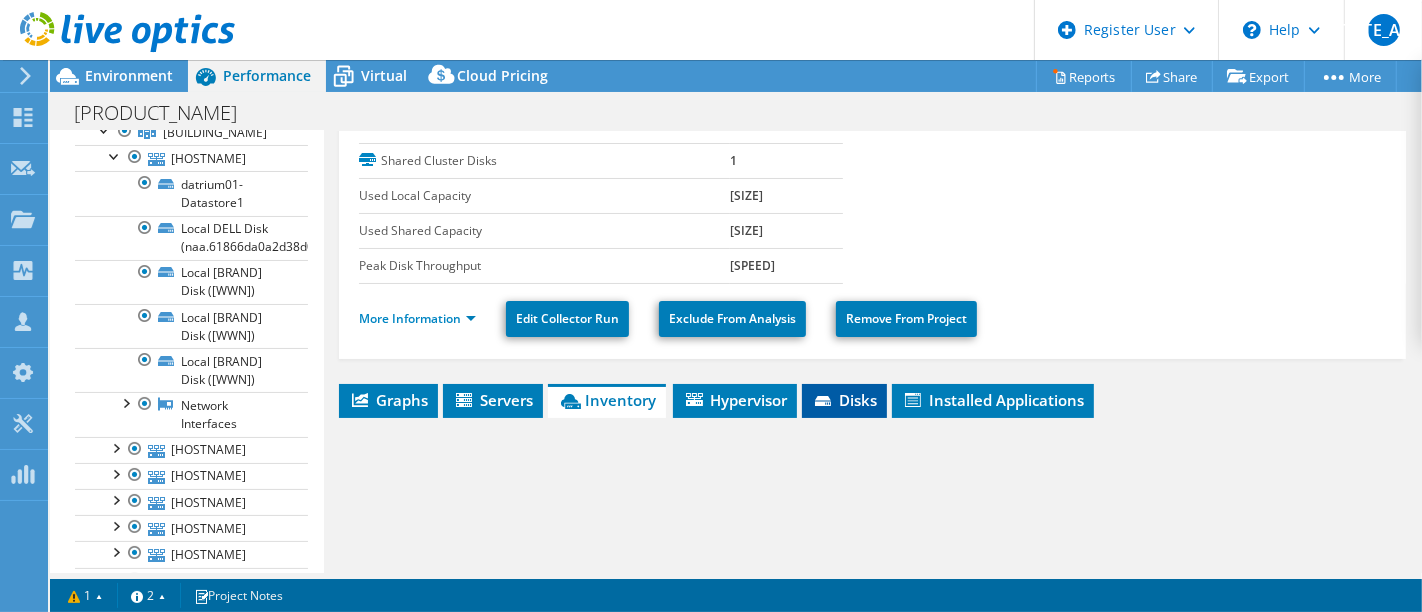 click on "Disks" at bounding box center [844, 400] 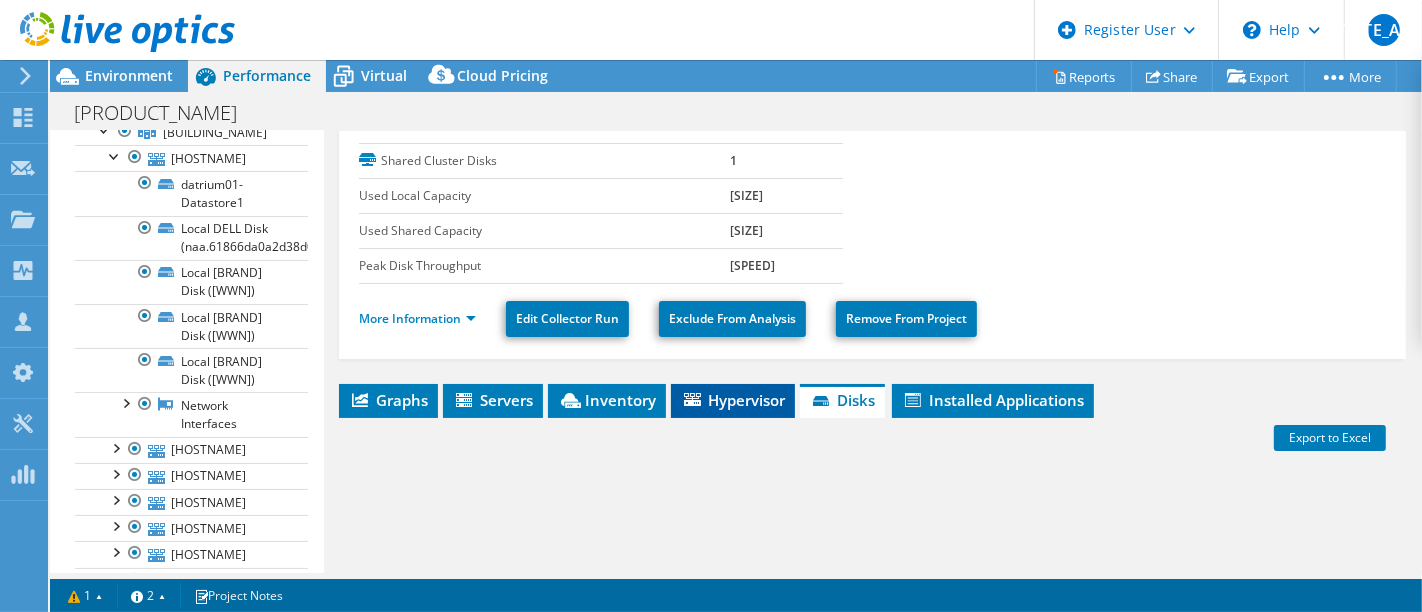 scroll, scrollTop: 333, scrollLeft: 0, axis: vertical 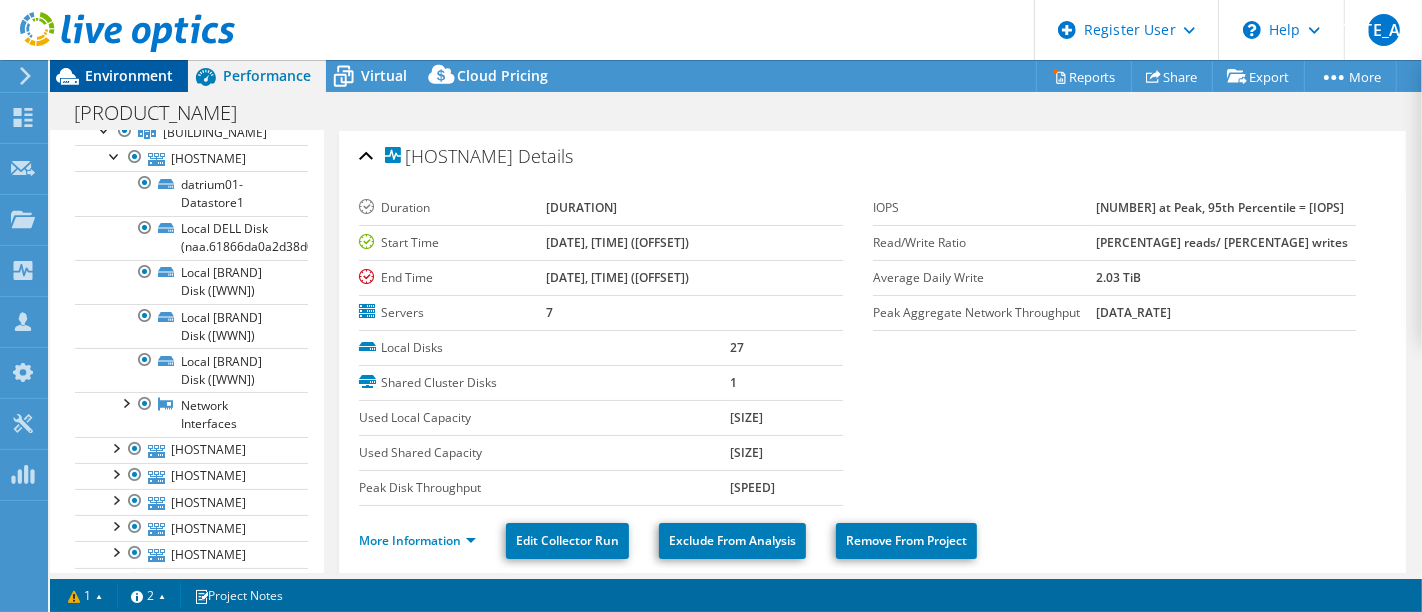 click on "Environment" at bounding box center (129, 75) 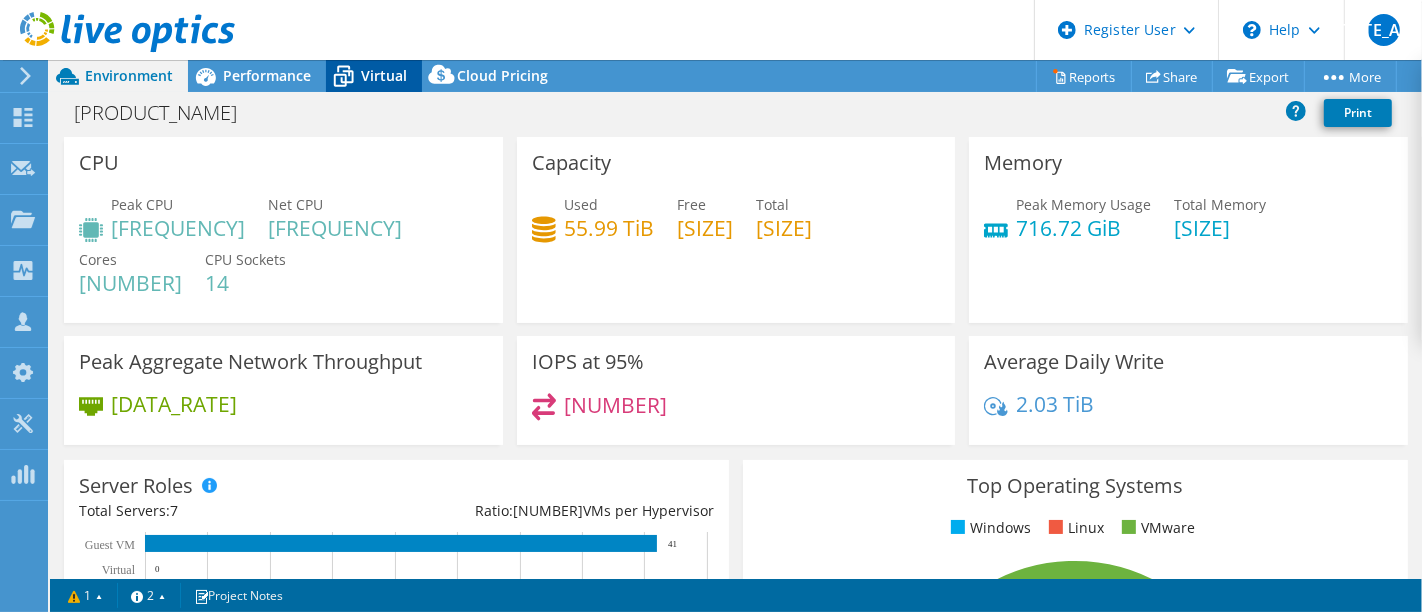 click on "Virtual" at bounding box center [384, 75] 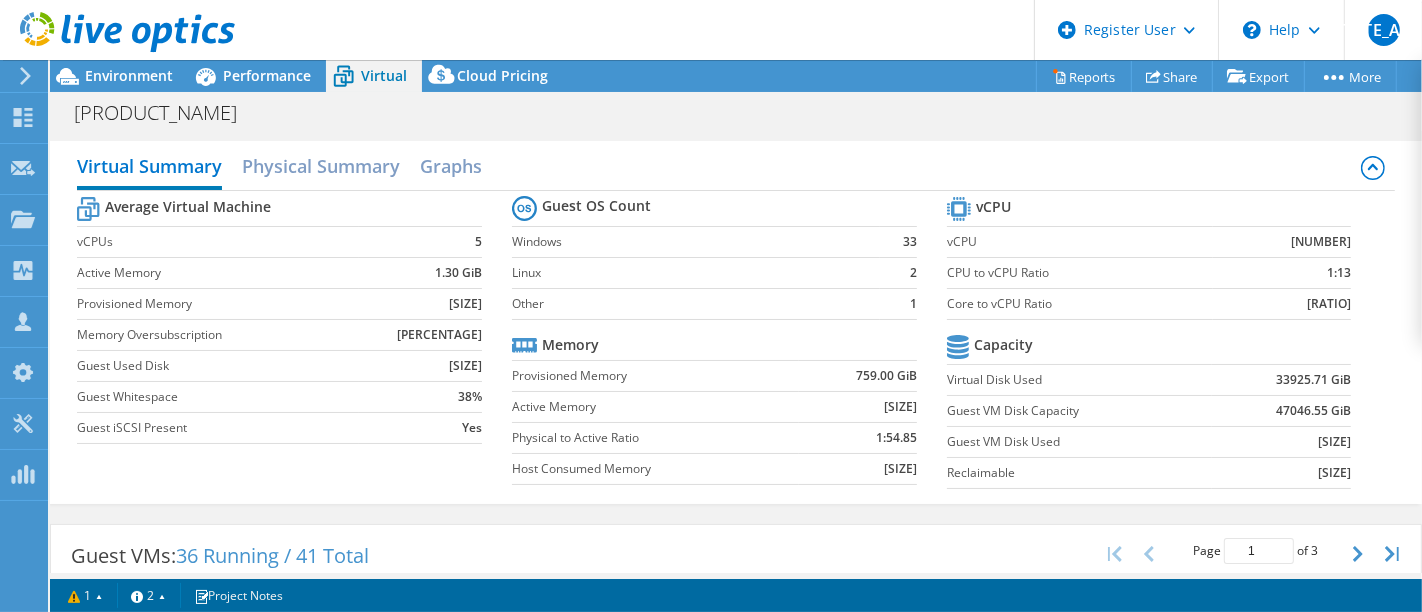 click on "[SIZE]" at bounding box center (1282, 441) 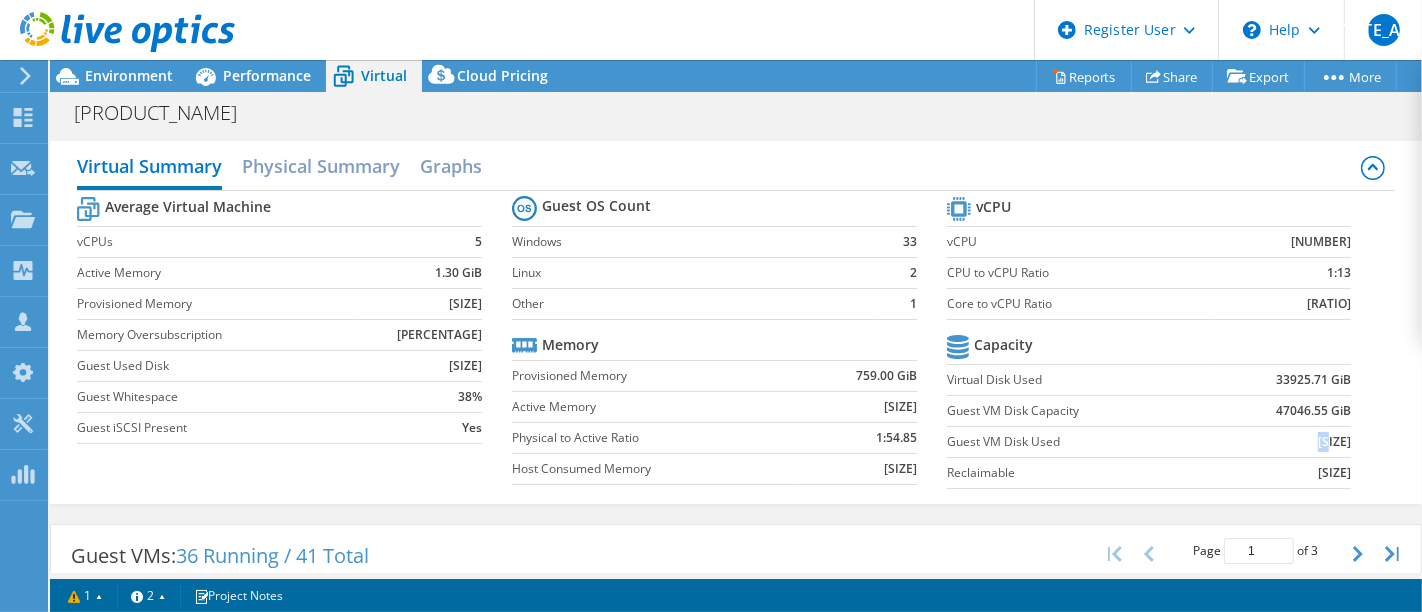 drag, startPoint x: 1261, startPoint y: 432, endPoint x: 1276, endPoint y: 433, distance: 15.033297 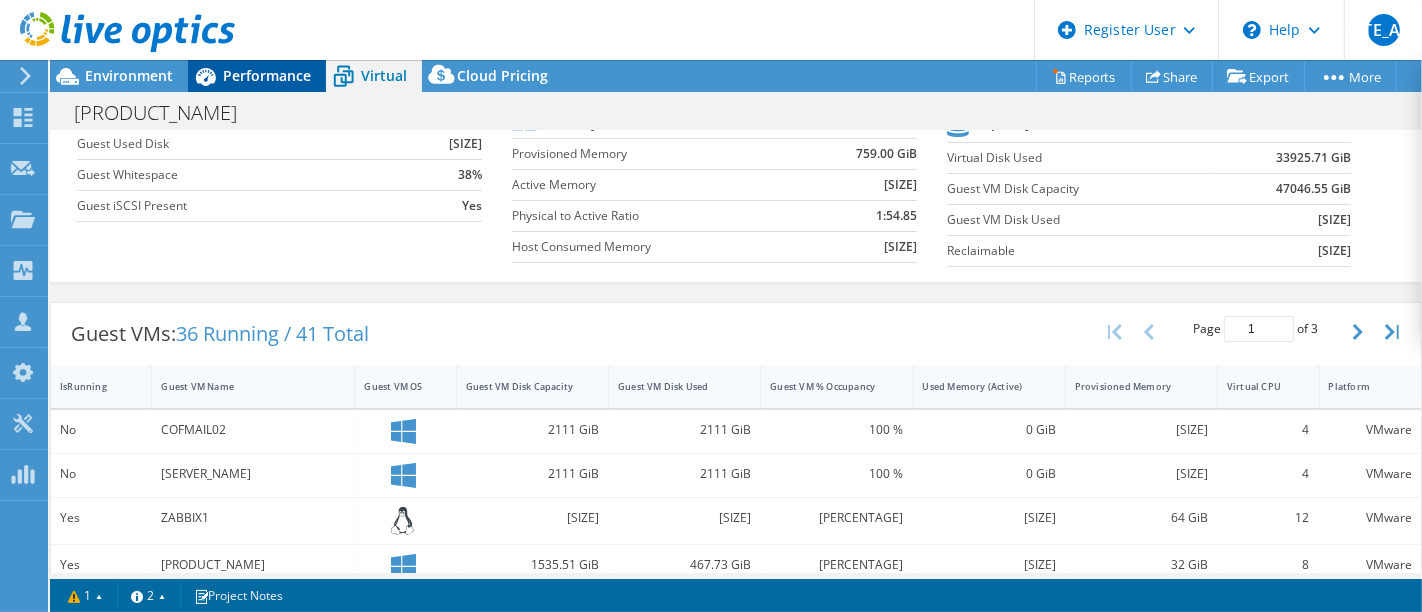 click 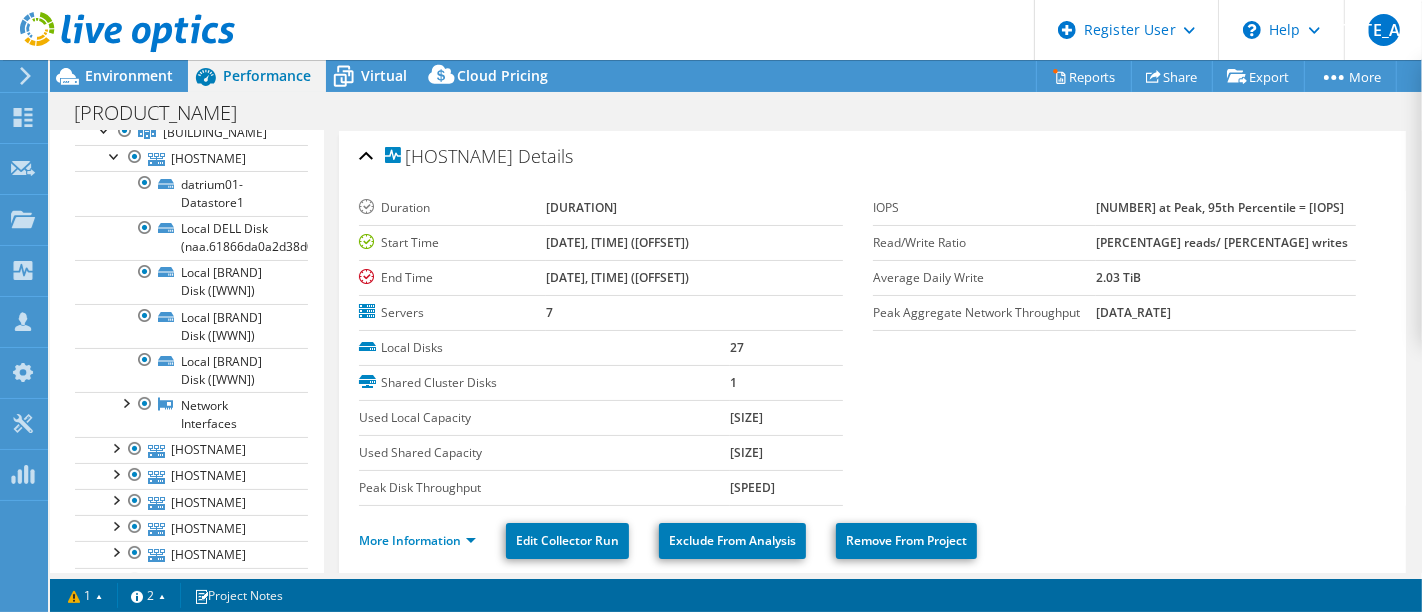 scroll, scrollTop: 0, scrollLeft: 0, axis: both 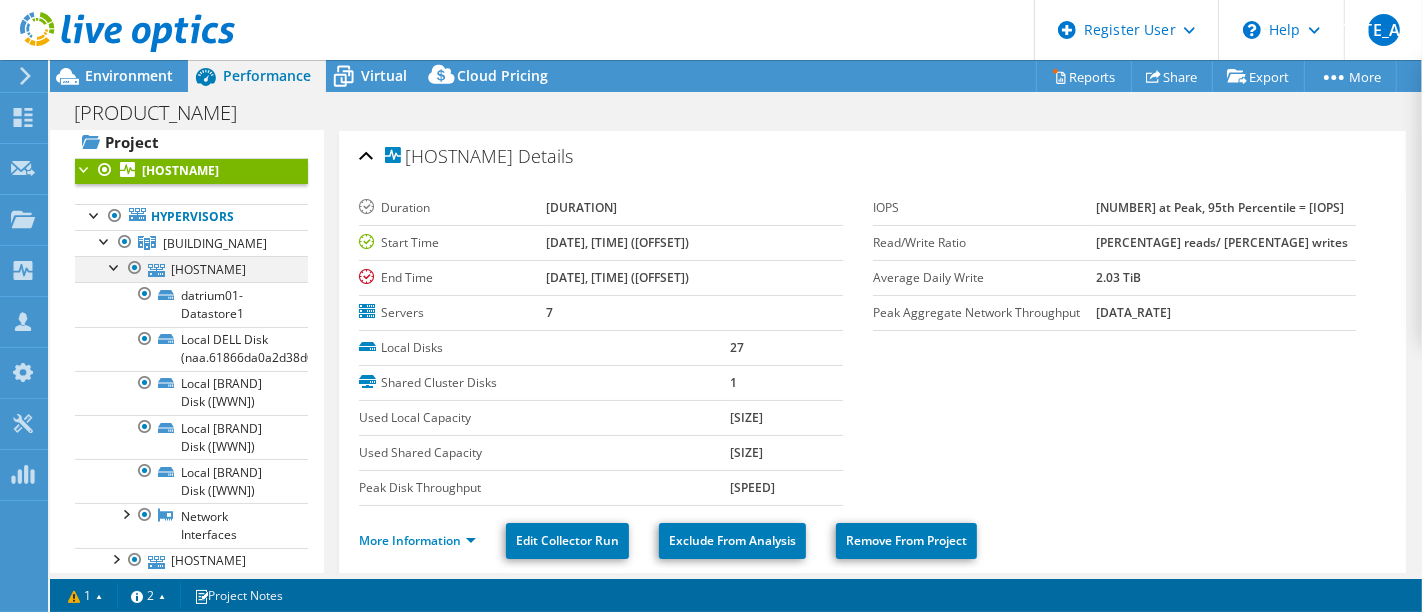 click at bounding box center (115, 266) 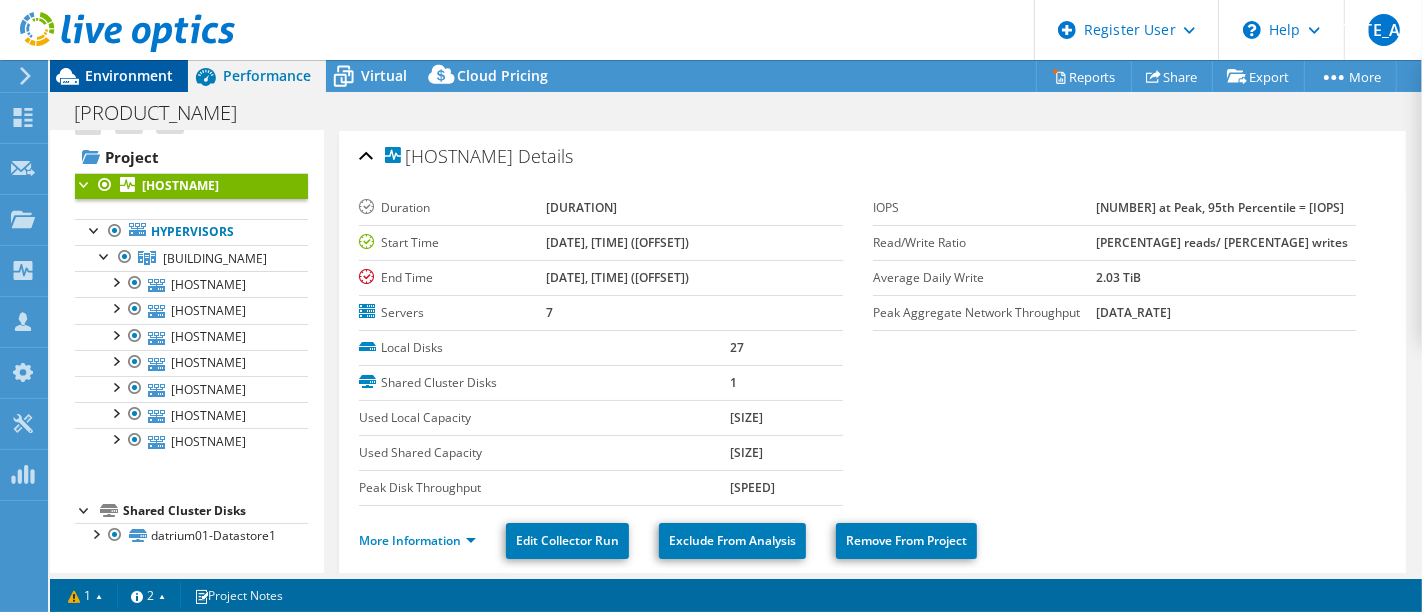 click on "Environment" at bounding box center [129, 75] 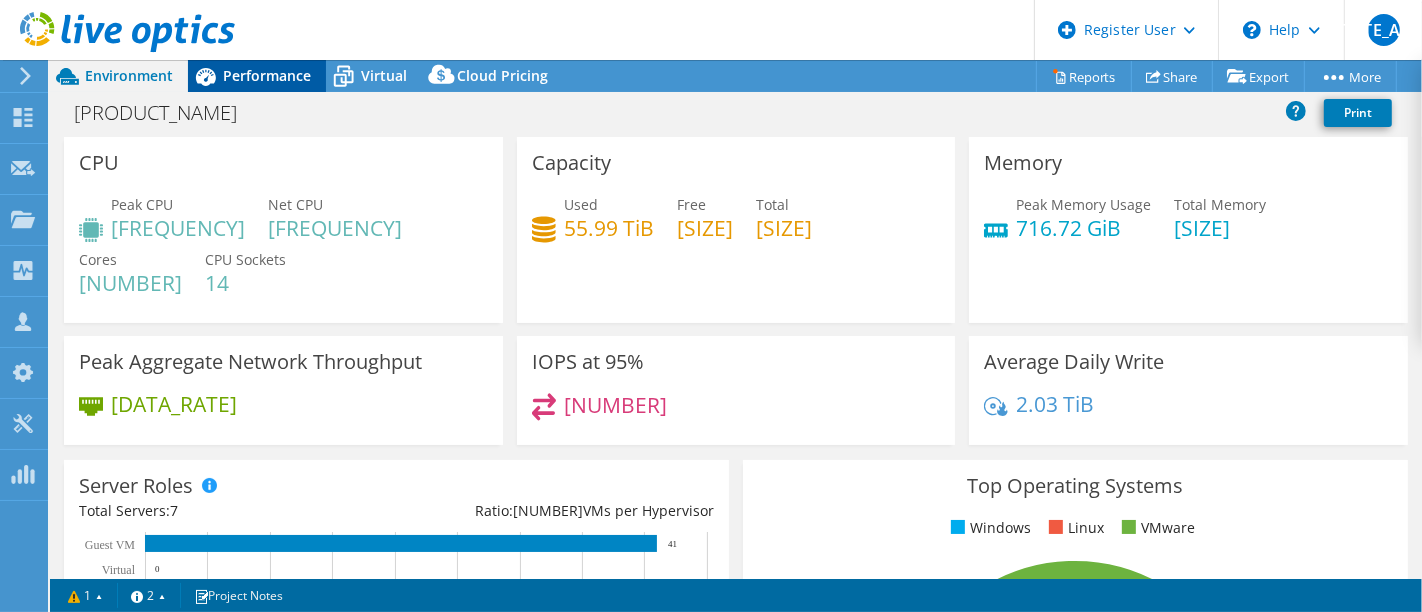 click on "Performance" at bounding box center (267, 75) 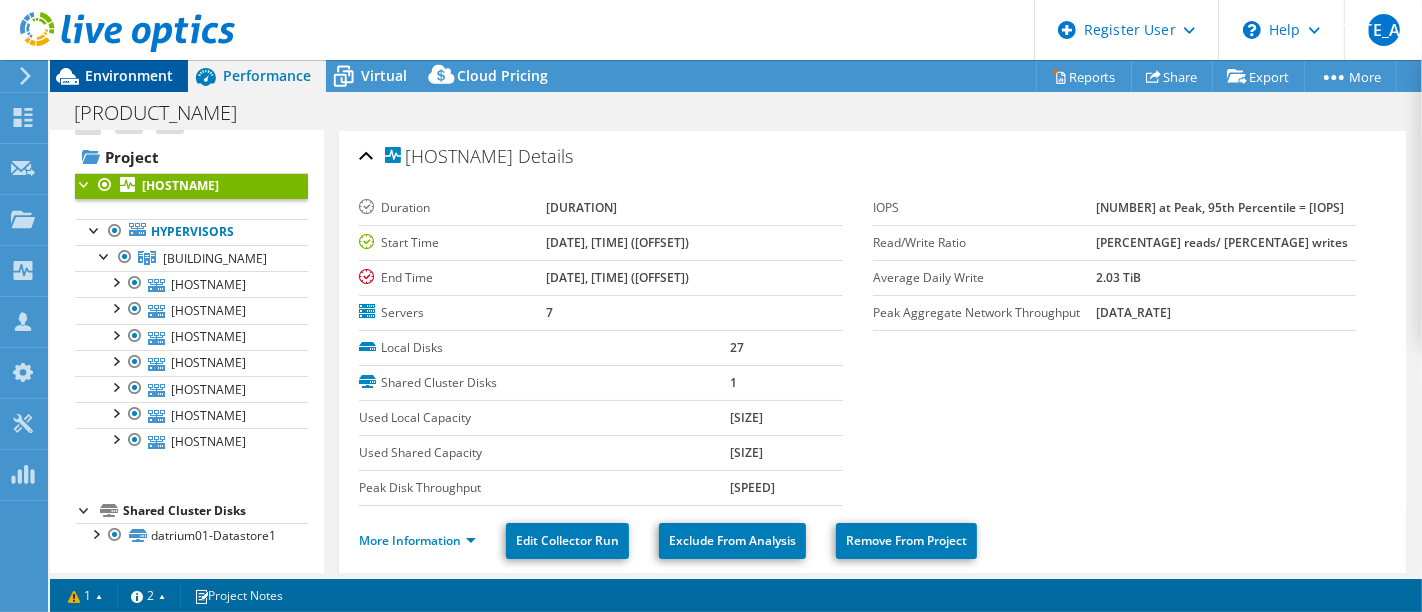 click on "Environment" at bounding box center (129, 75) 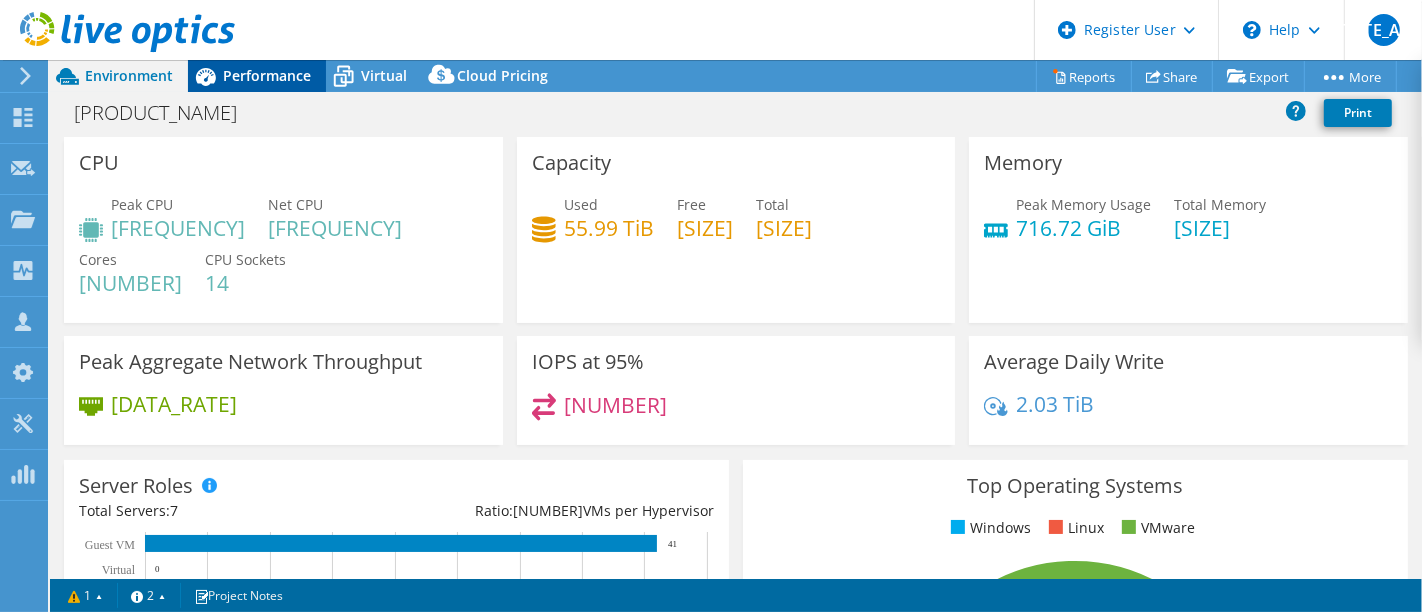 click on "Performance" at bounding box center (267, 75) 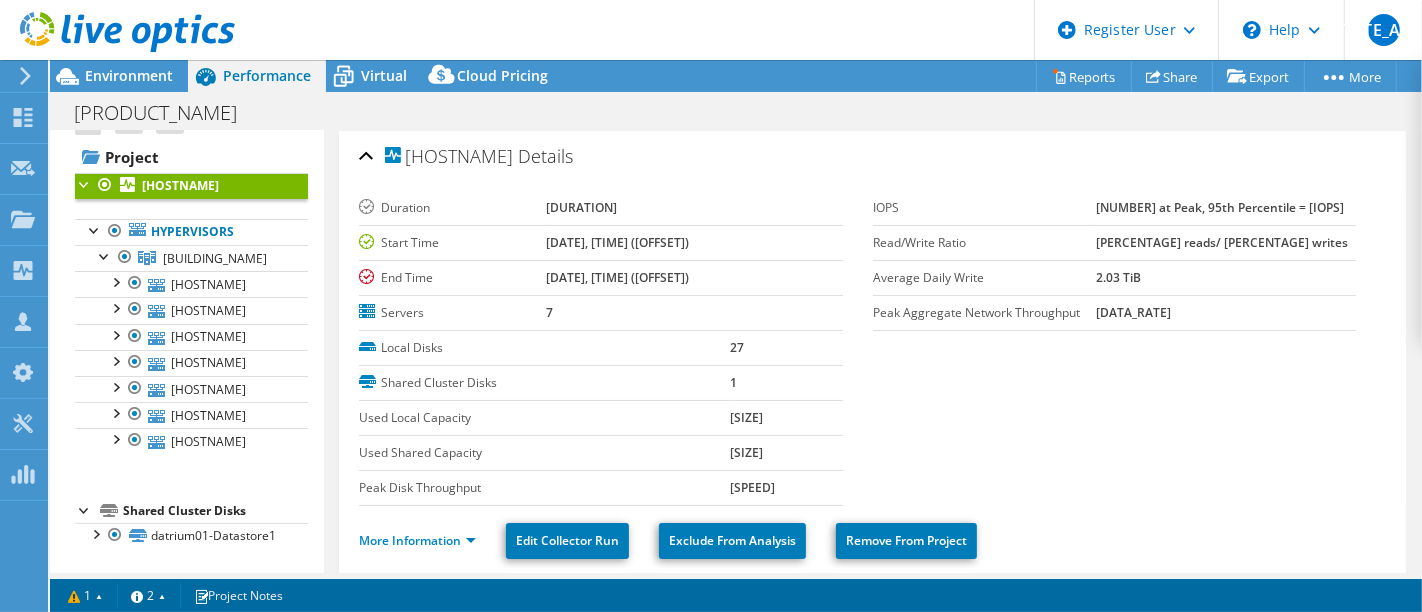 scroll, scrollTop: 444, scrollLeft: 0, axis: vertical 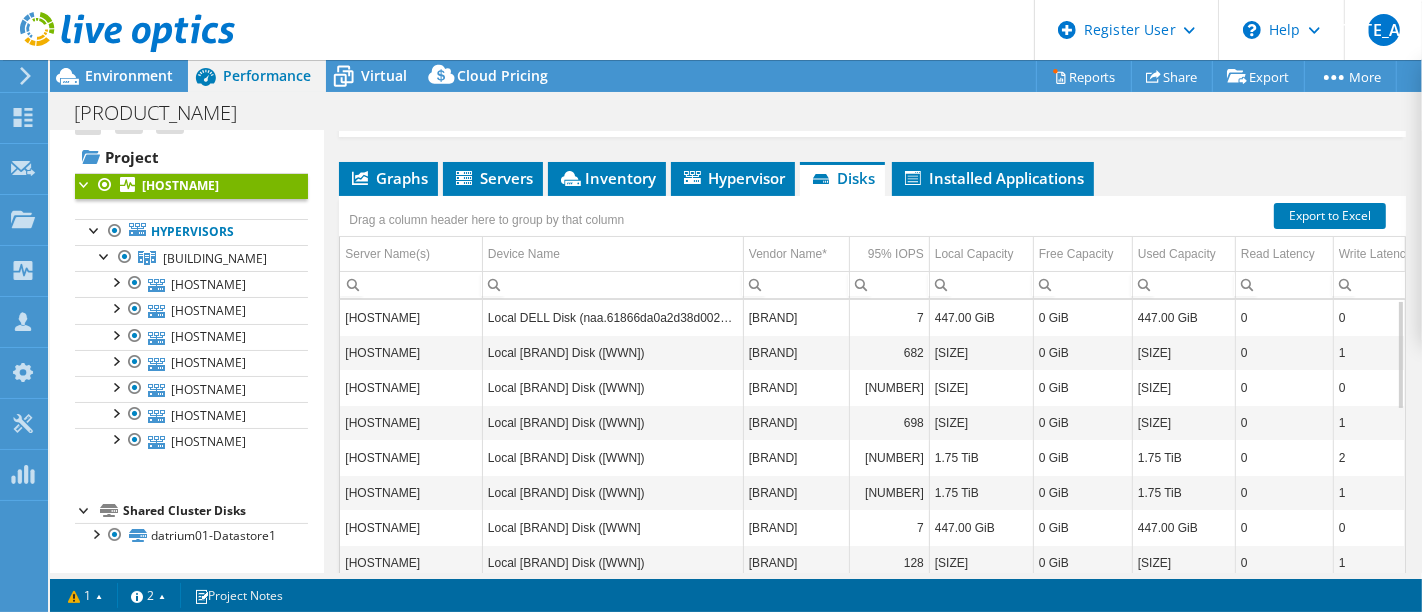 click on "Graphs" at bounding box center (388, 178) 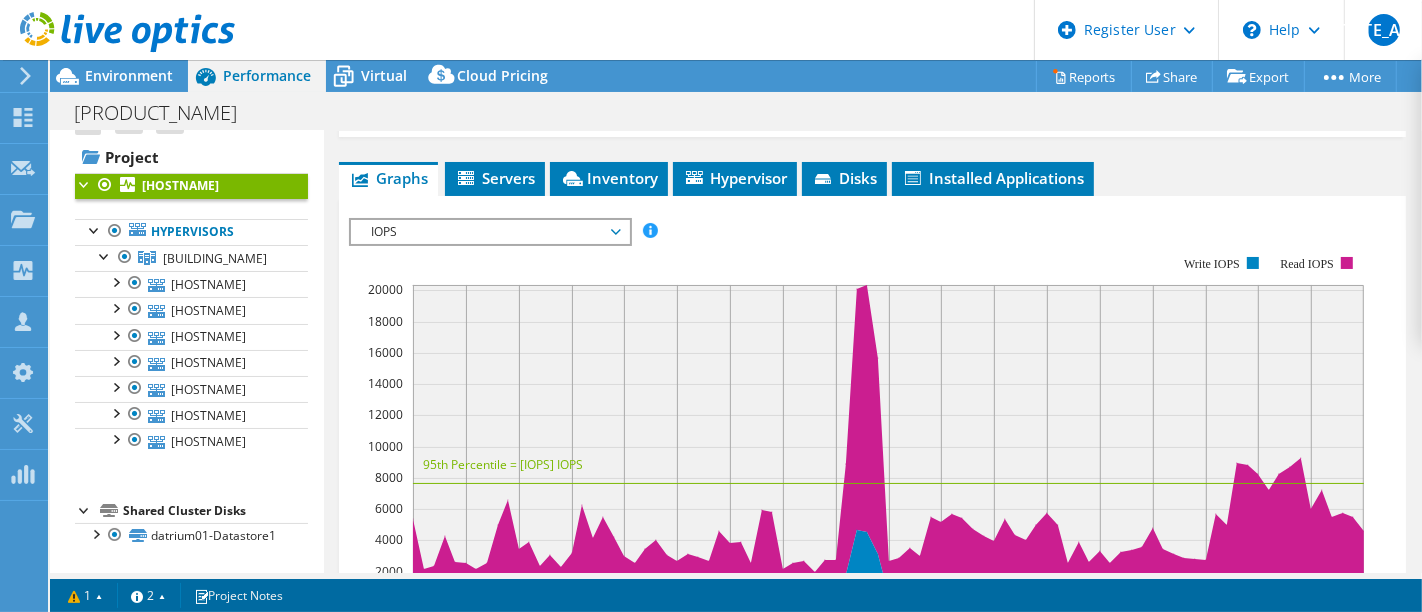 click on "IOPS" at bounding box center [489, 232] 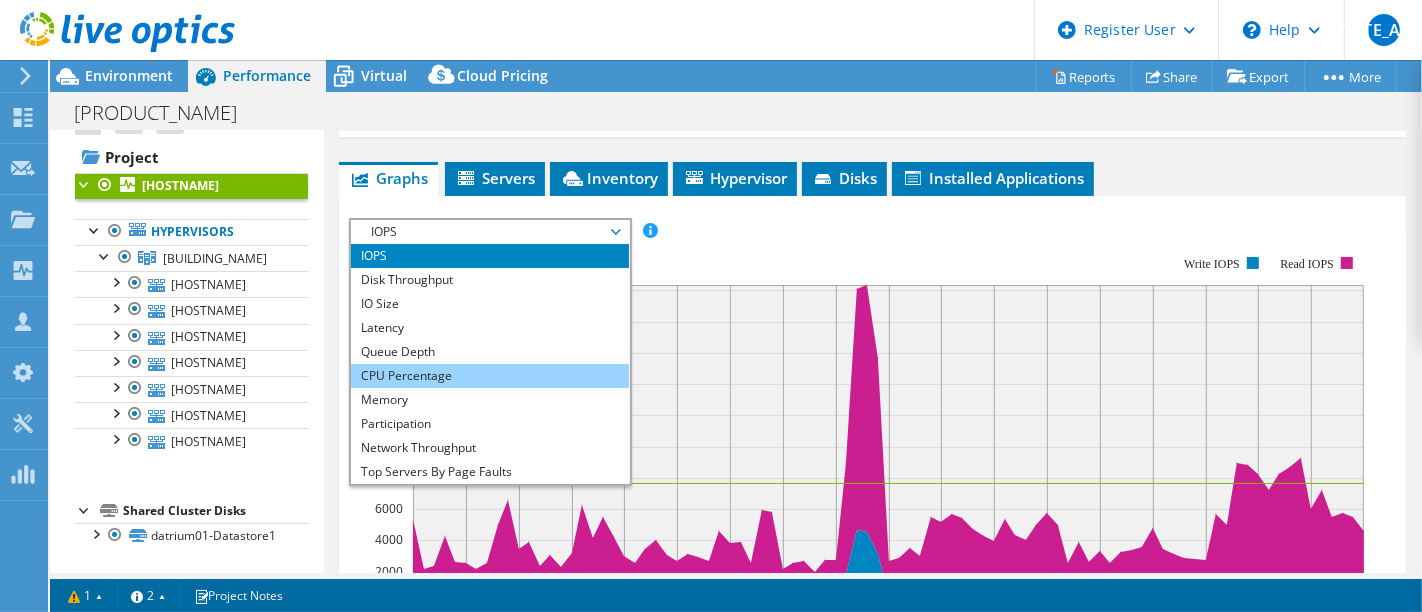 click on "CPU Percentage" at bounding box center [489, 376] 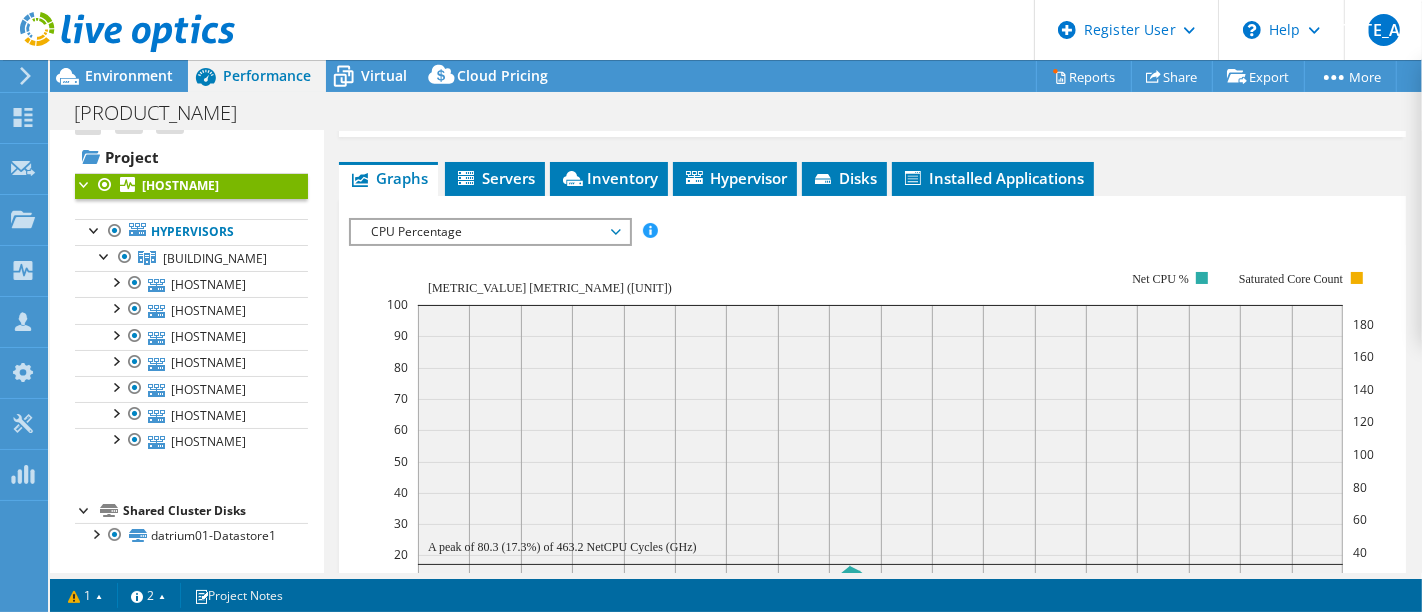 scroll, scrollTop: 555, scrollLeft: 0, axis: vertical 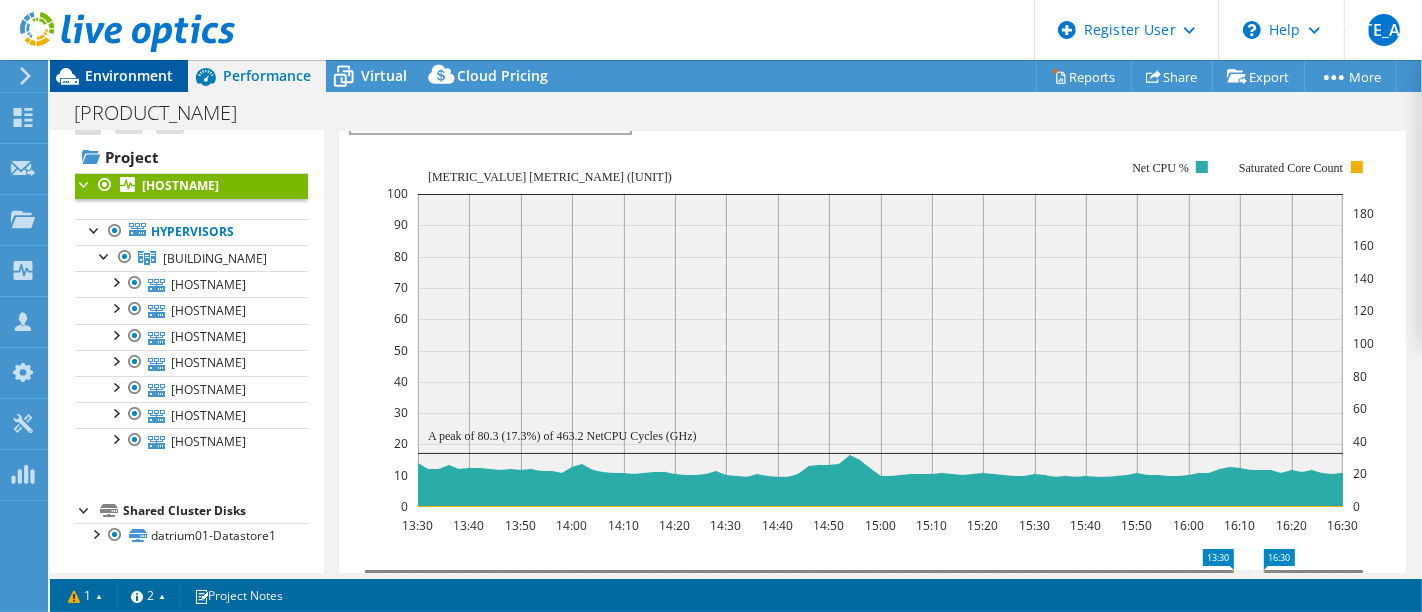 click on "Environment" at bounding box center (129, 75) 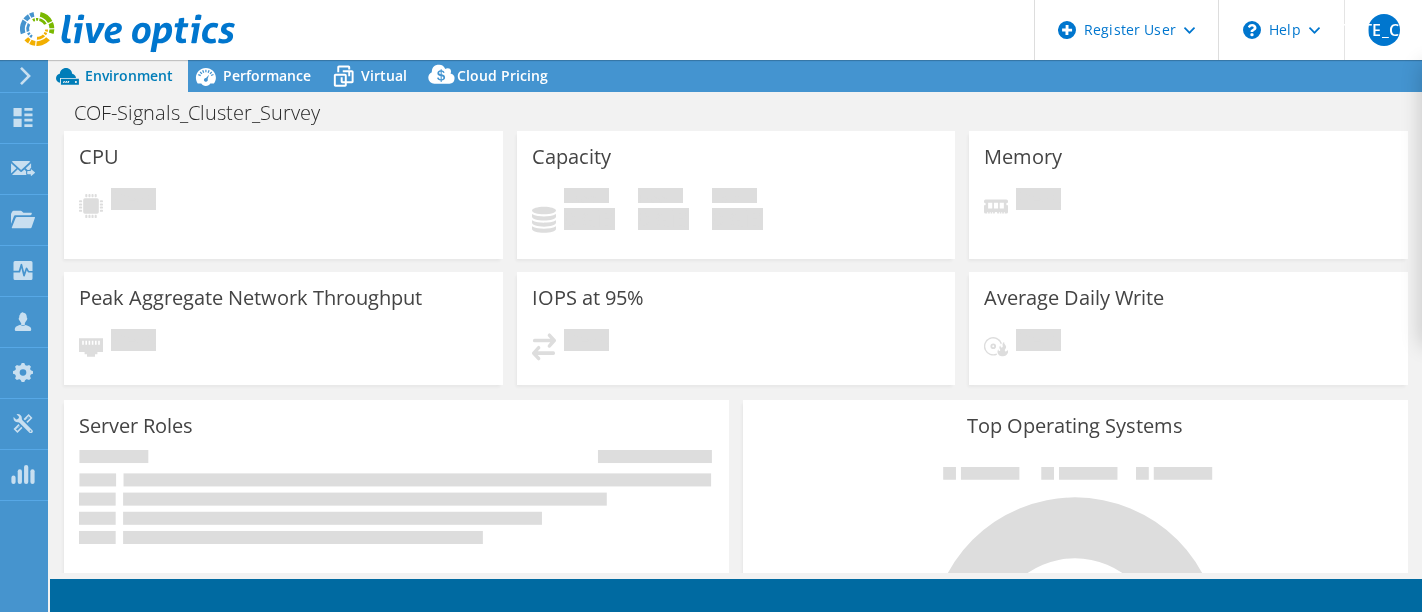 scroll, scrollTop: 0, scrollLeft: 0, axis: both 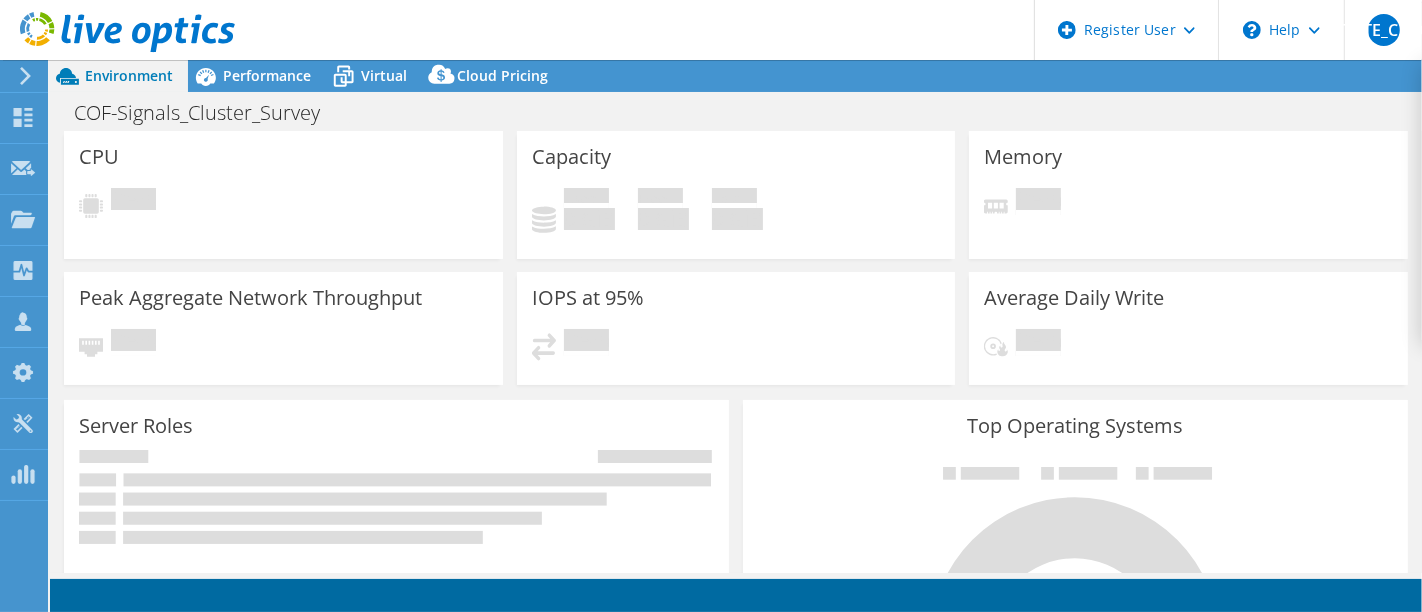 select on "USD" 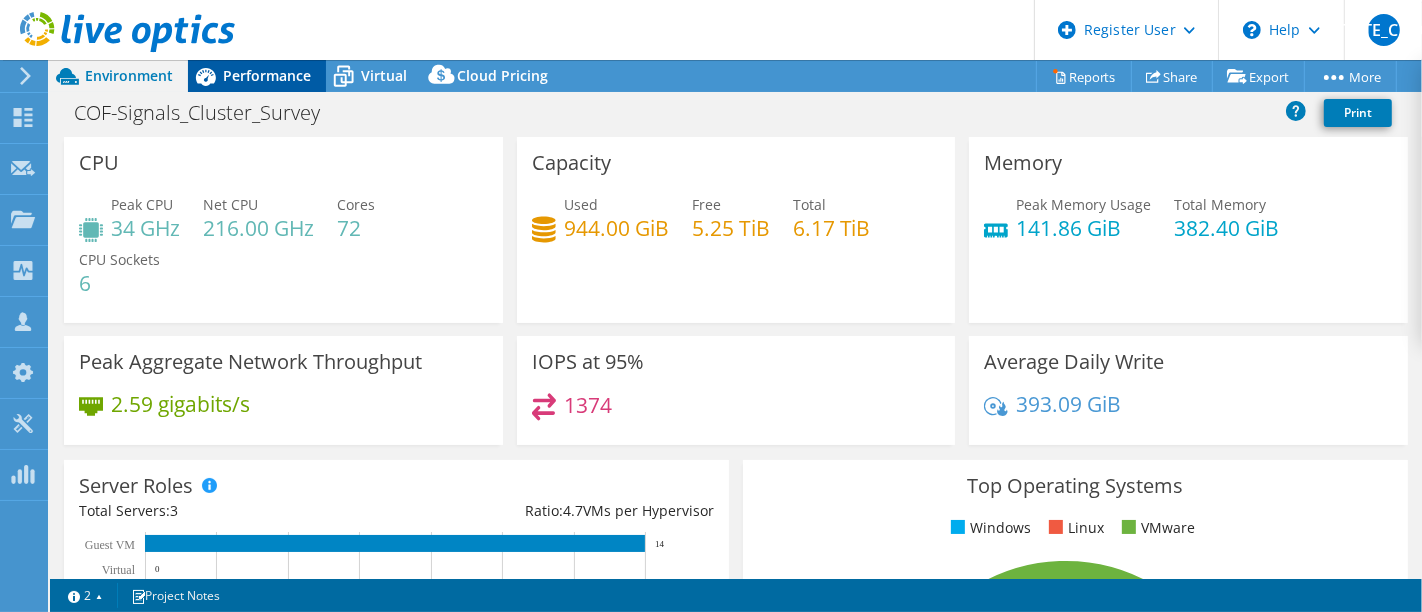click on "Performance" at bounding box center [267, 75] 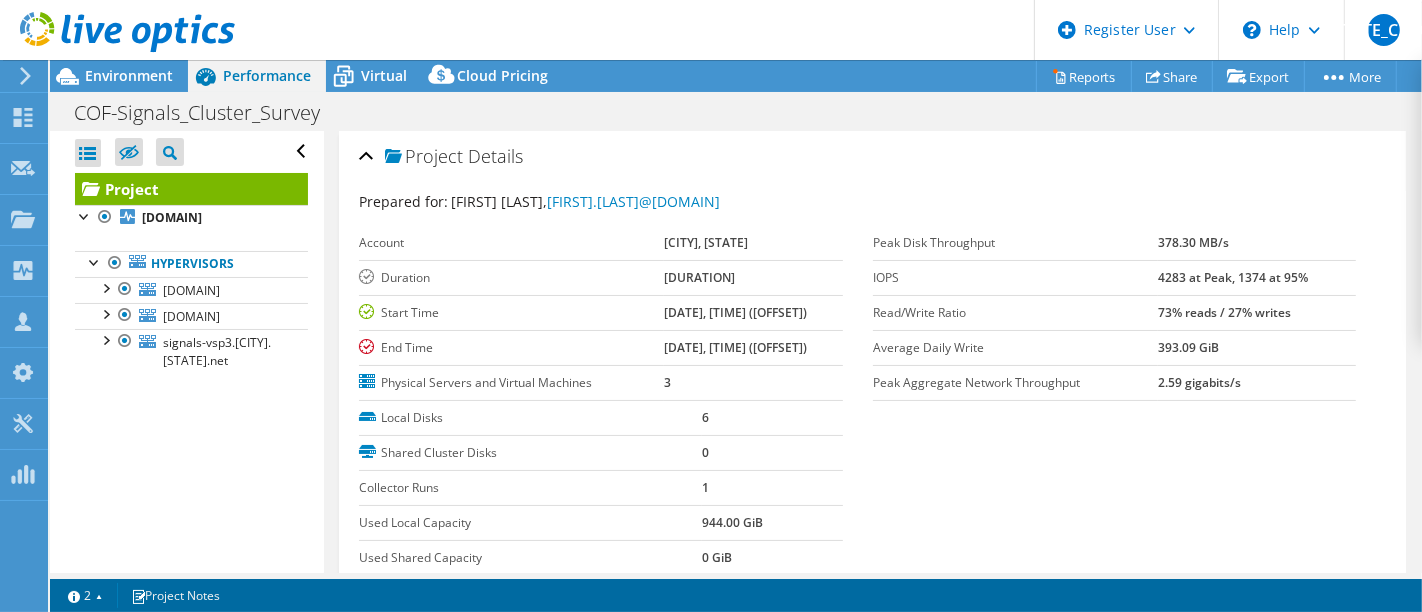 scroll, scrollTop: 333, scrollLeft: 0, axis: vertical 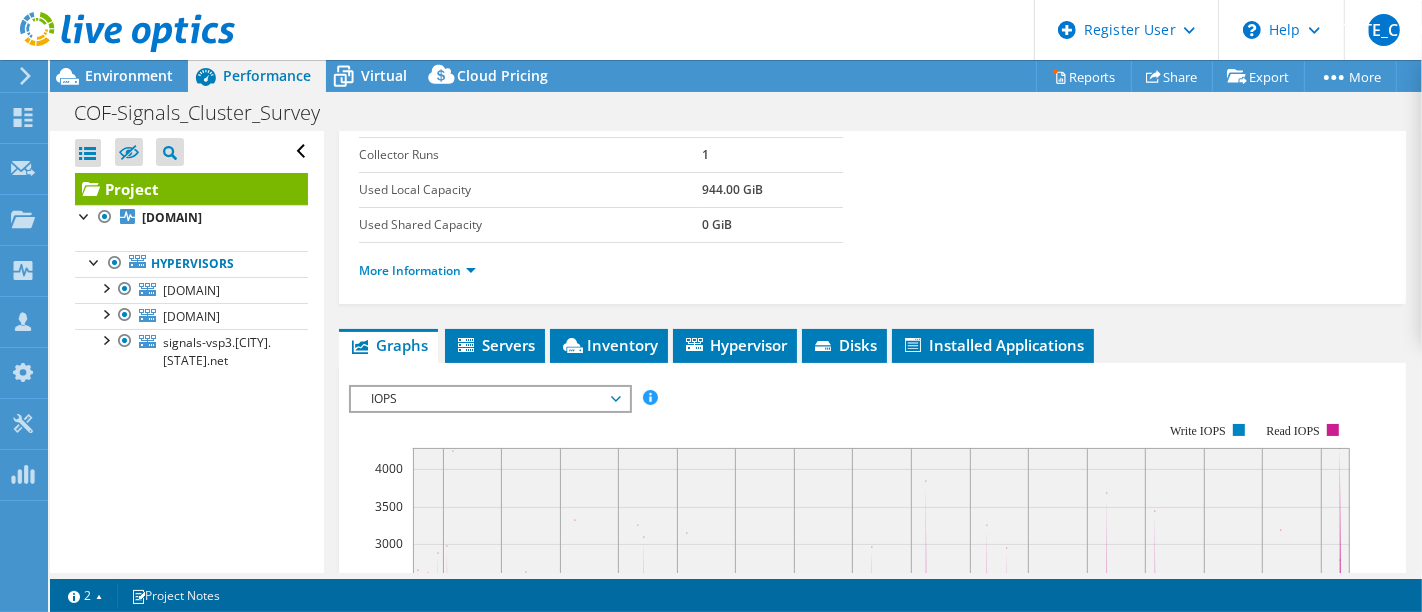 click on "IOPS" at bounding box center (489, 399) 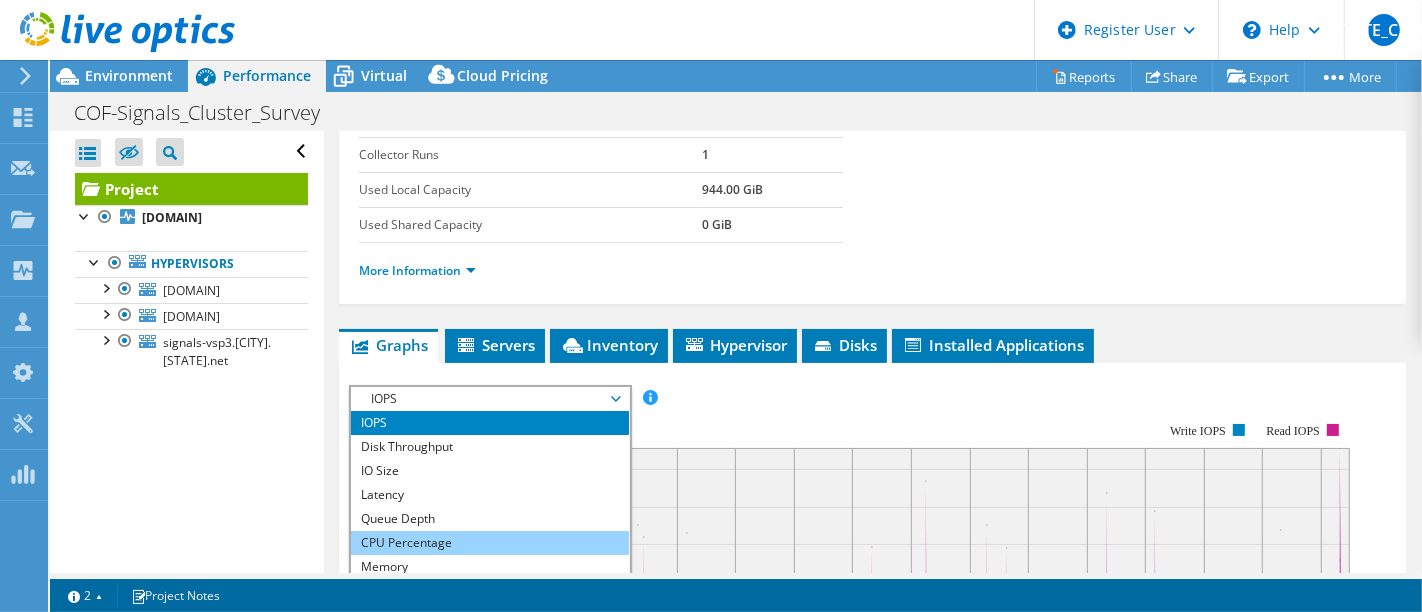 scroll, scrollTop: 71, scrollLeft: 0, axis: vertical 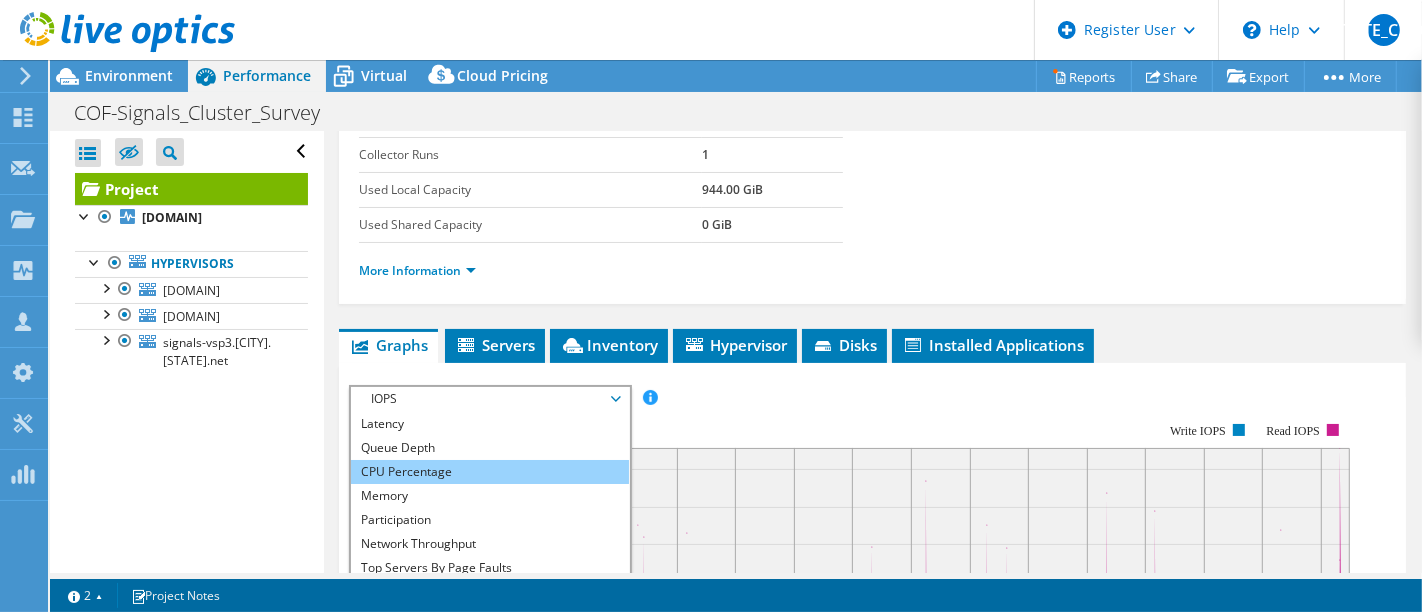 click on "CPU Percentage" at bounding box center (489, 472) 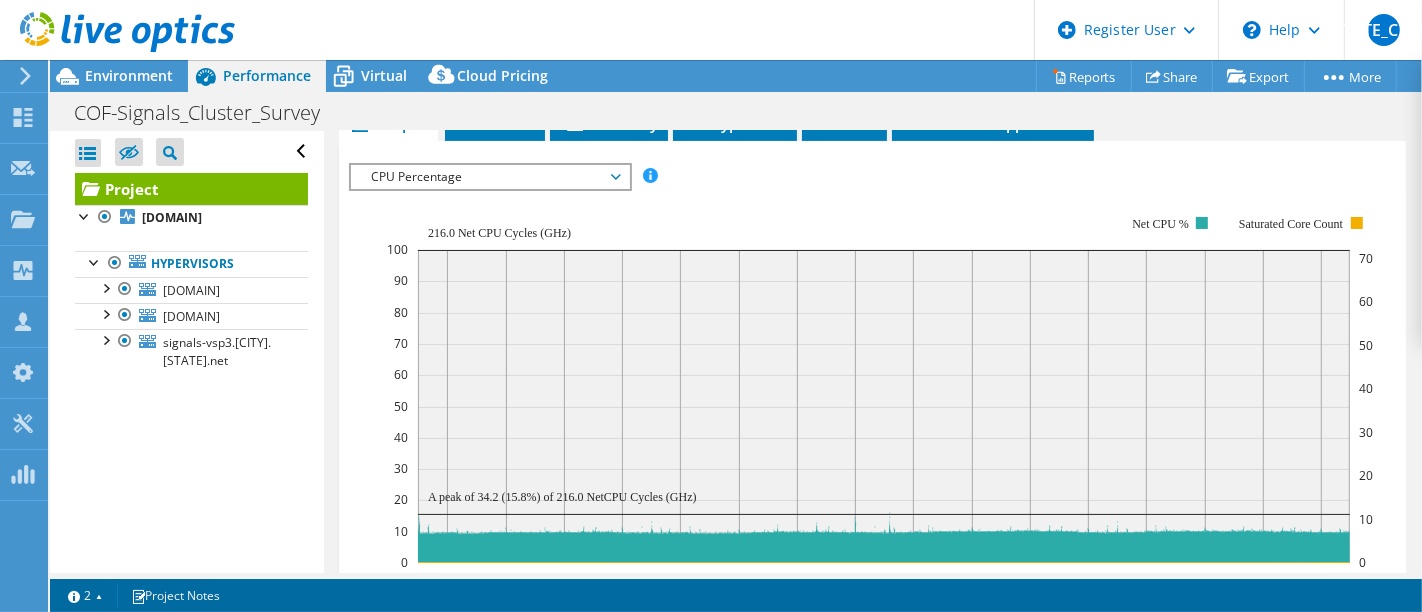 scroll, scrollTop: 444, scrollLeft: 0, axis: vertical 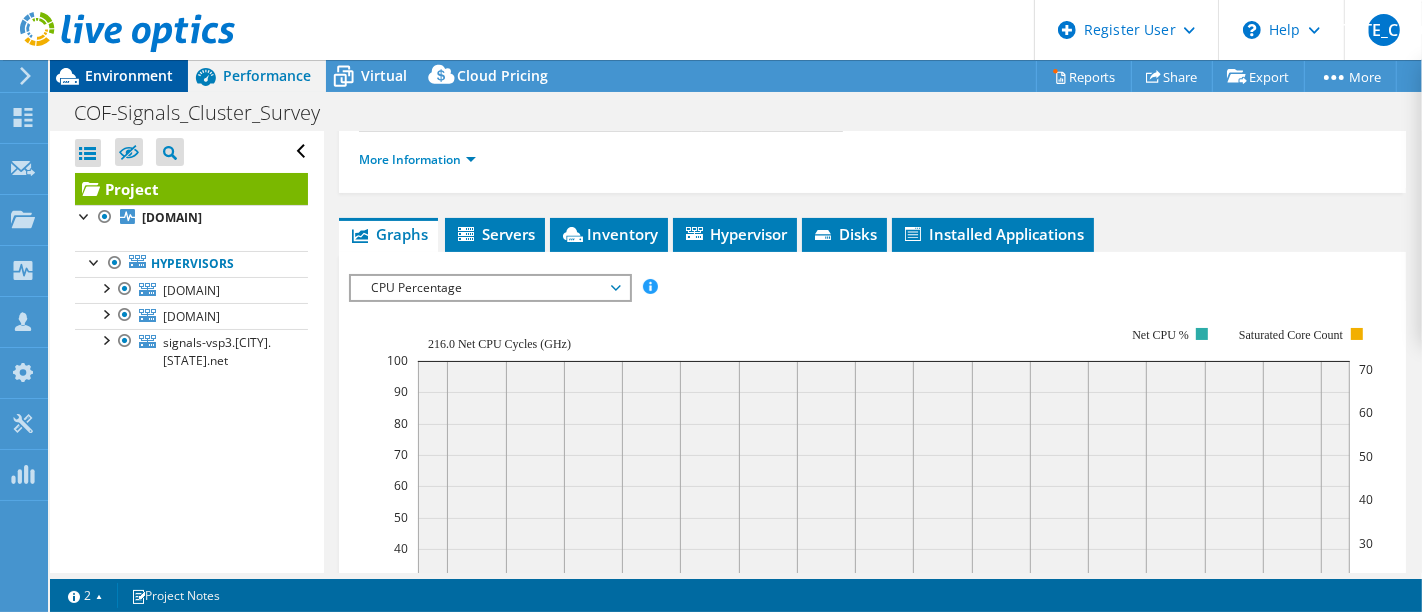 click on "Environment" at bounding box center (129, 75) 